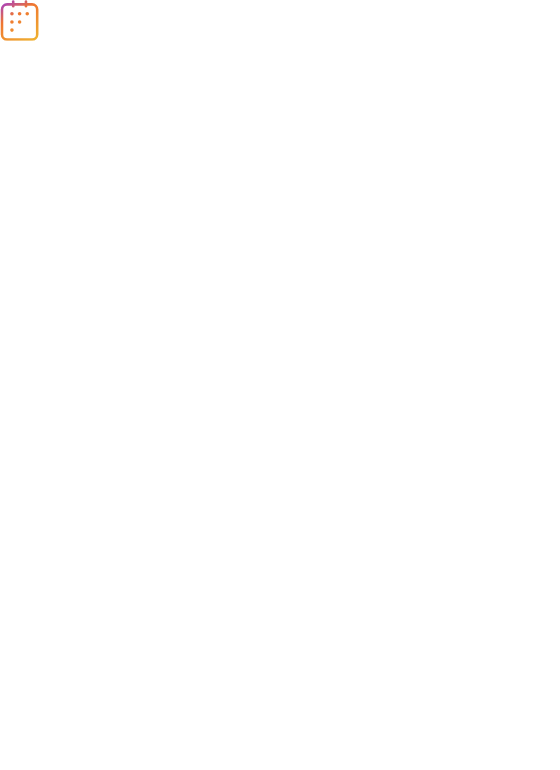 scroll, scrollTop: 0, scrollLeft: 0, axis: both 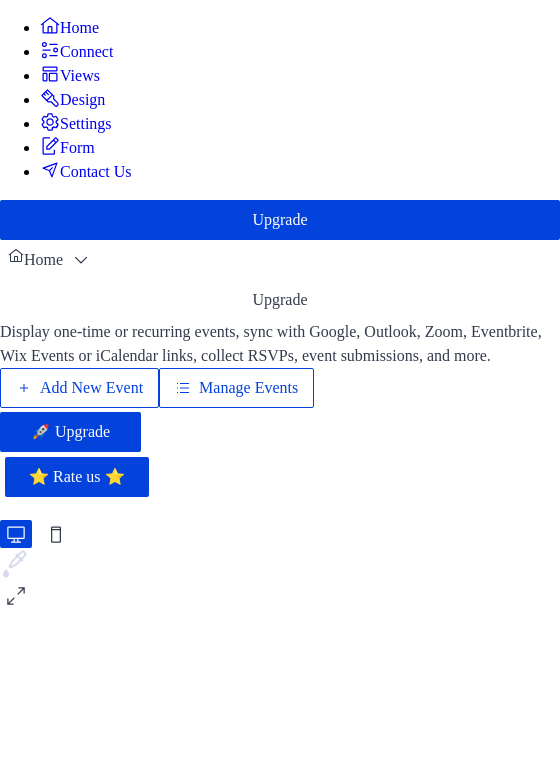 click on "Manage Events" at bounding box center [248, 388] 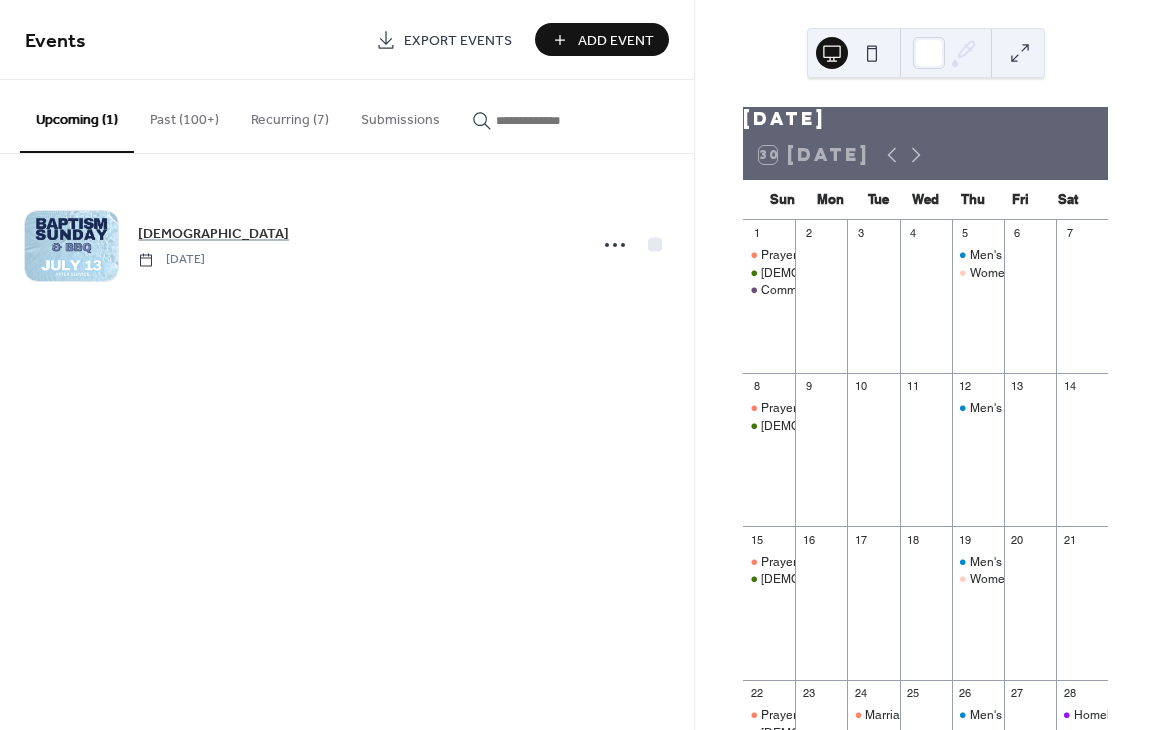 scroll, scrollTop: 0, scrollLeft: 0, axis: both 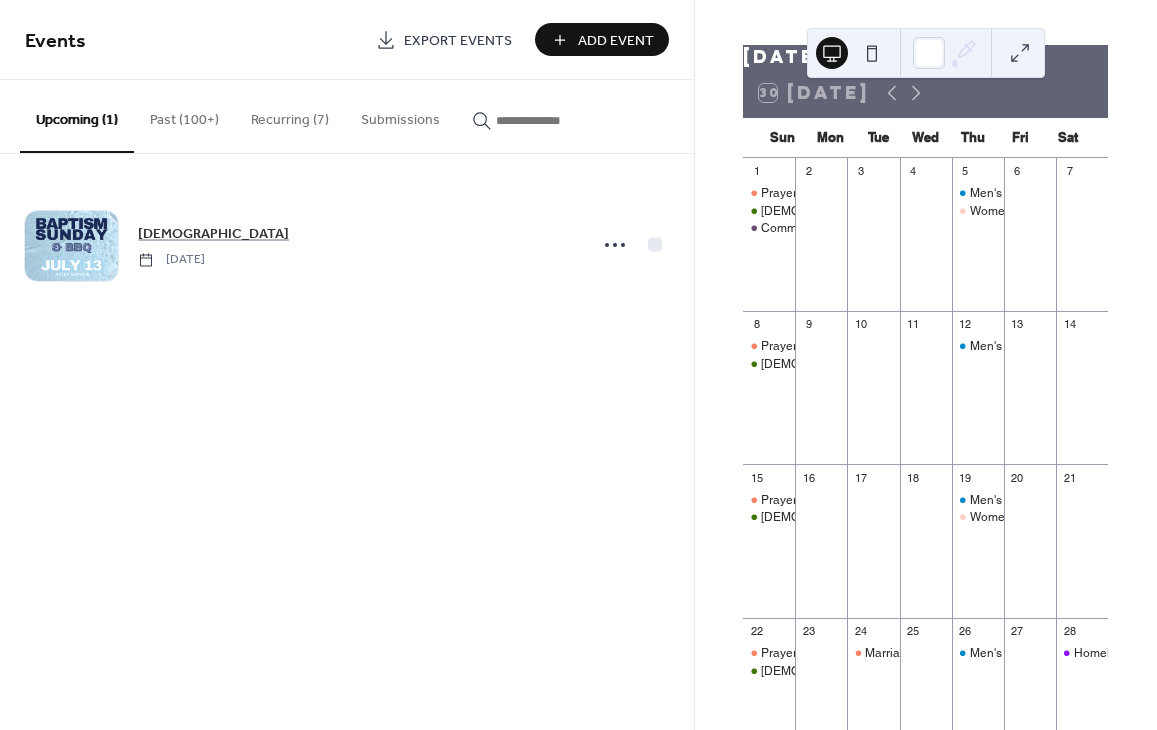 click on "Past  (100+)" at bounding box center (184, 115) 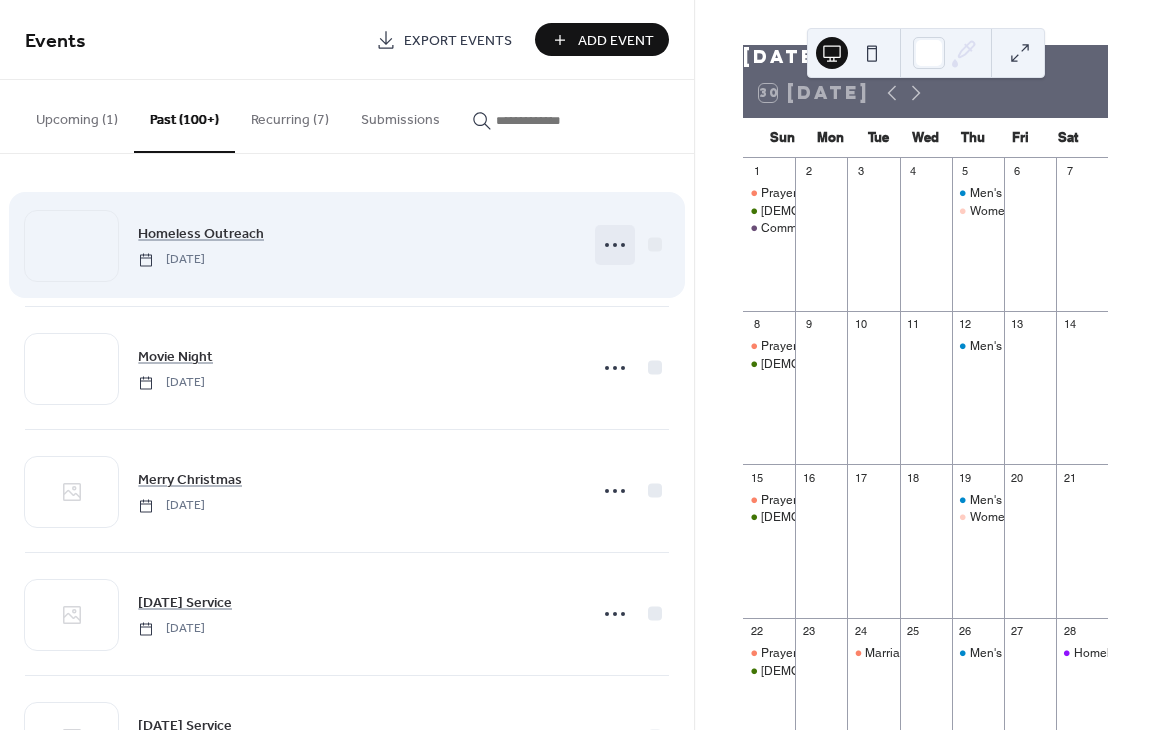 click 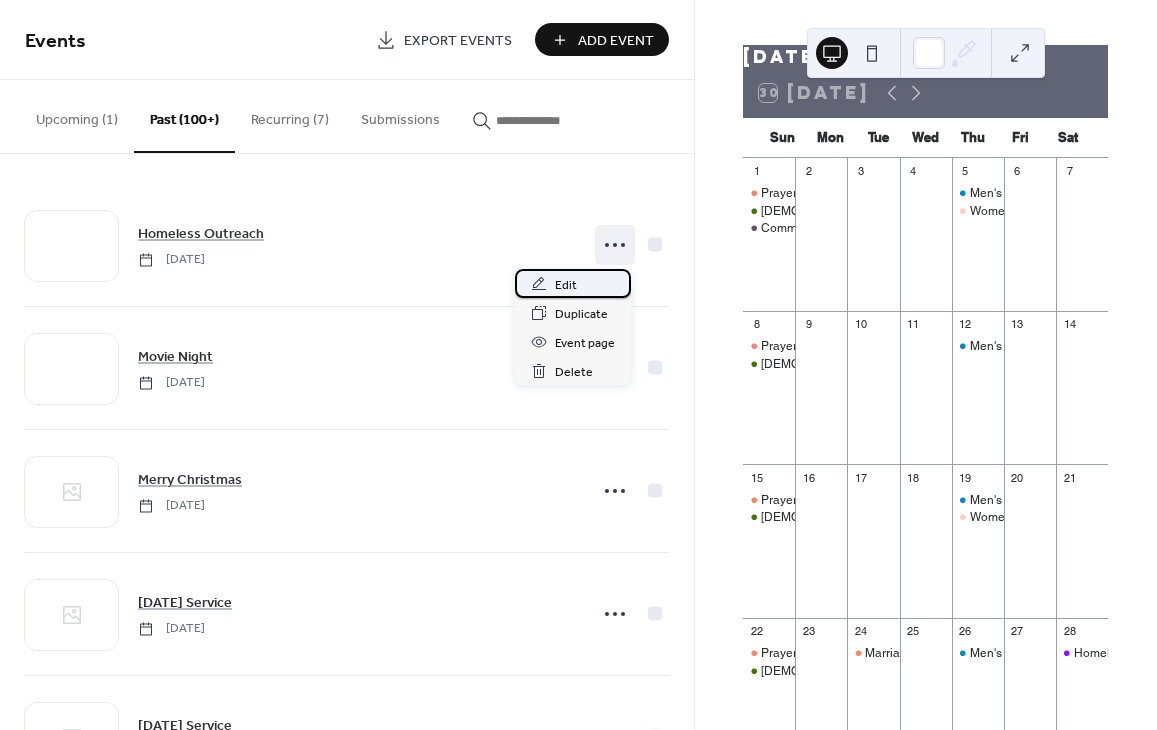 click on "Edit" at bounding box center (566, 285) 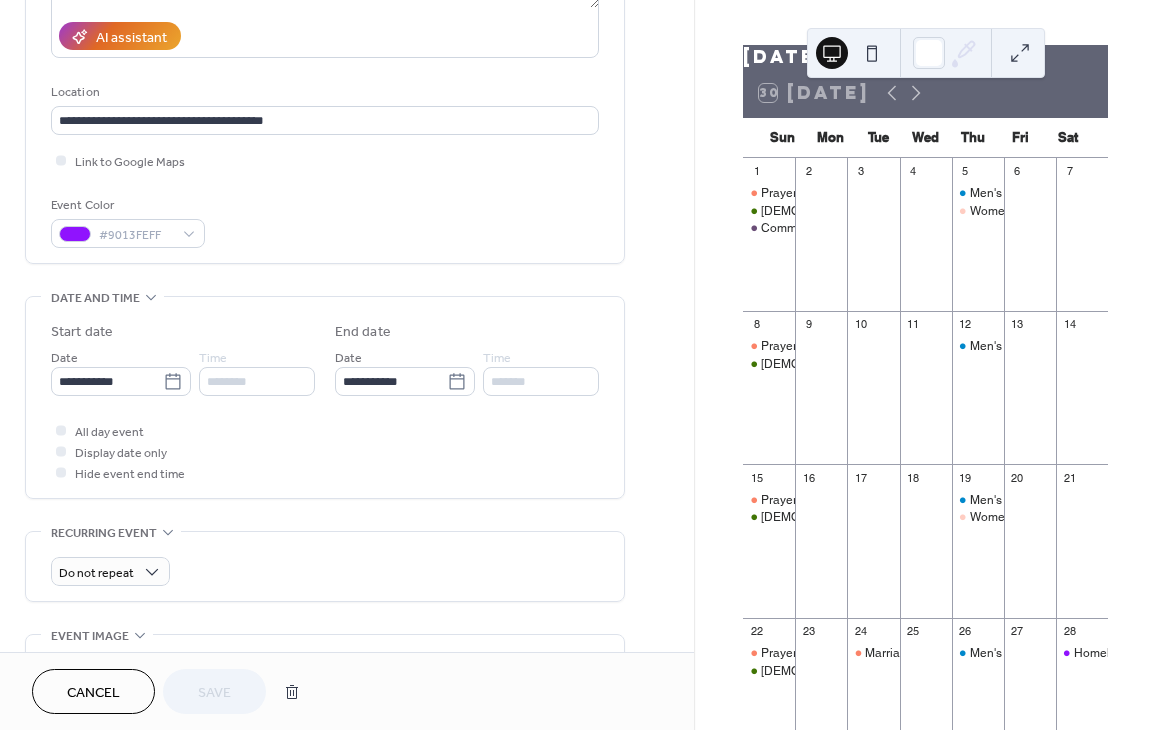 scroll, scrollTop: 359, scrollLeft: 0, axis: vertical 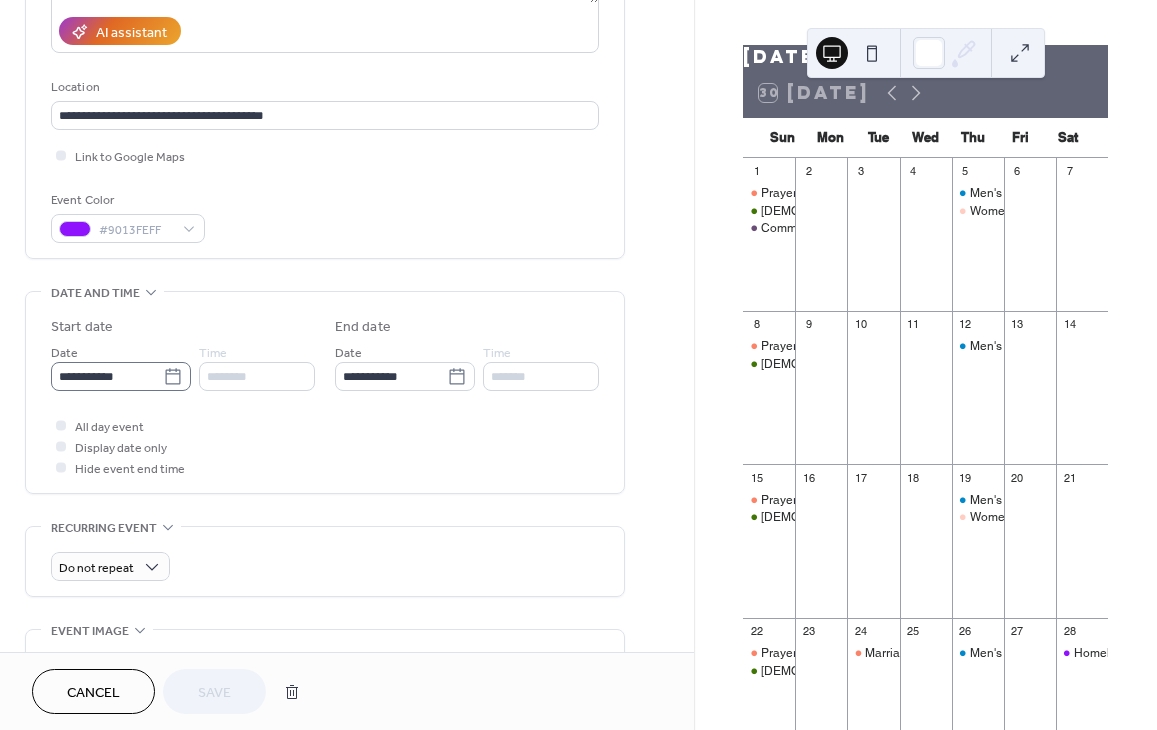 click 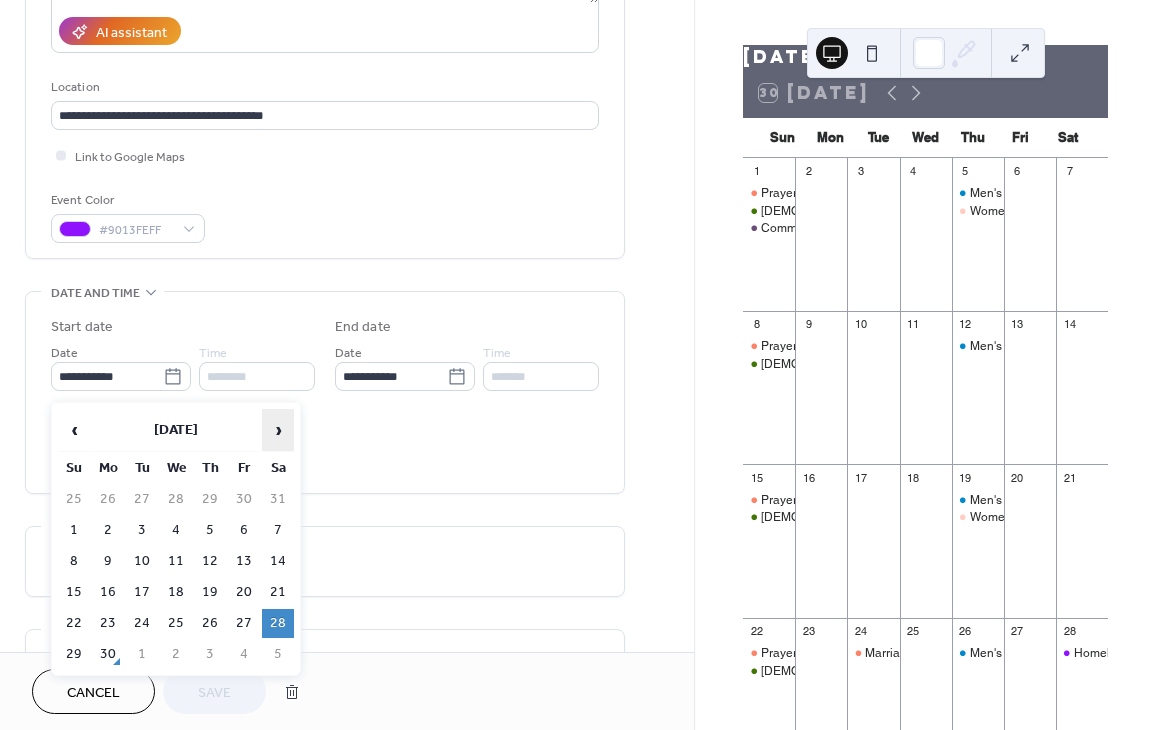 click on "›" at bounding box center [278, 430] 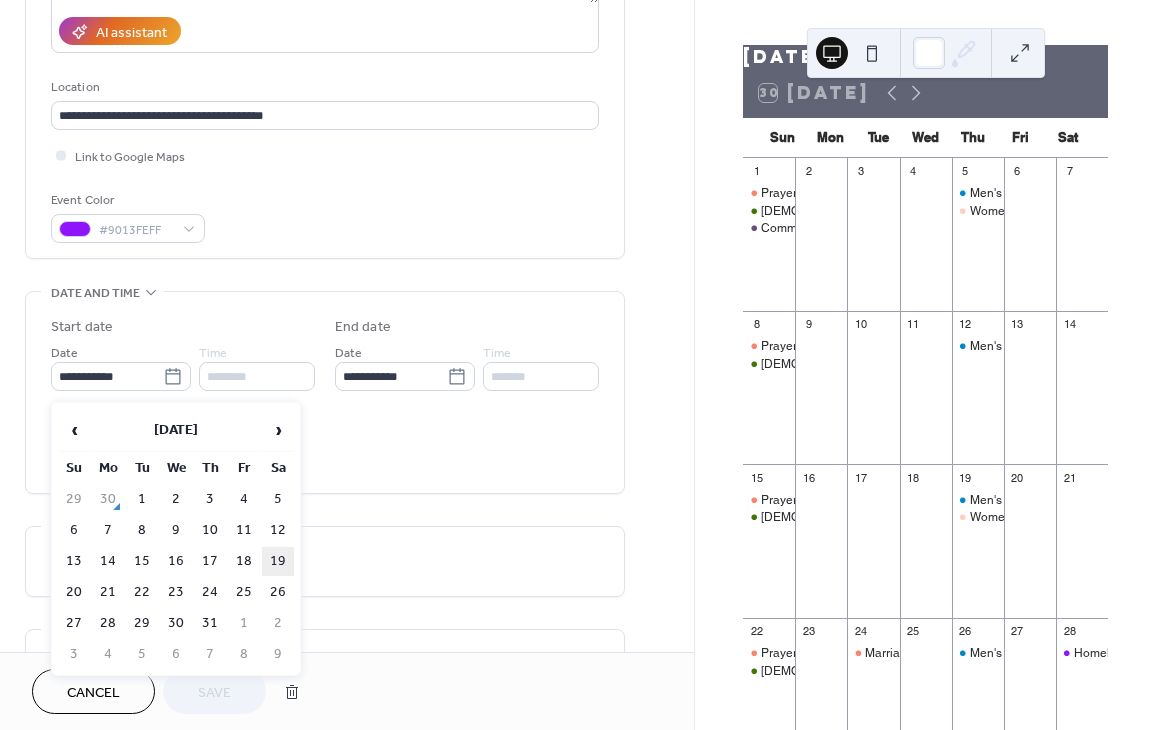 click on "19" at bounding box center [278, 561] 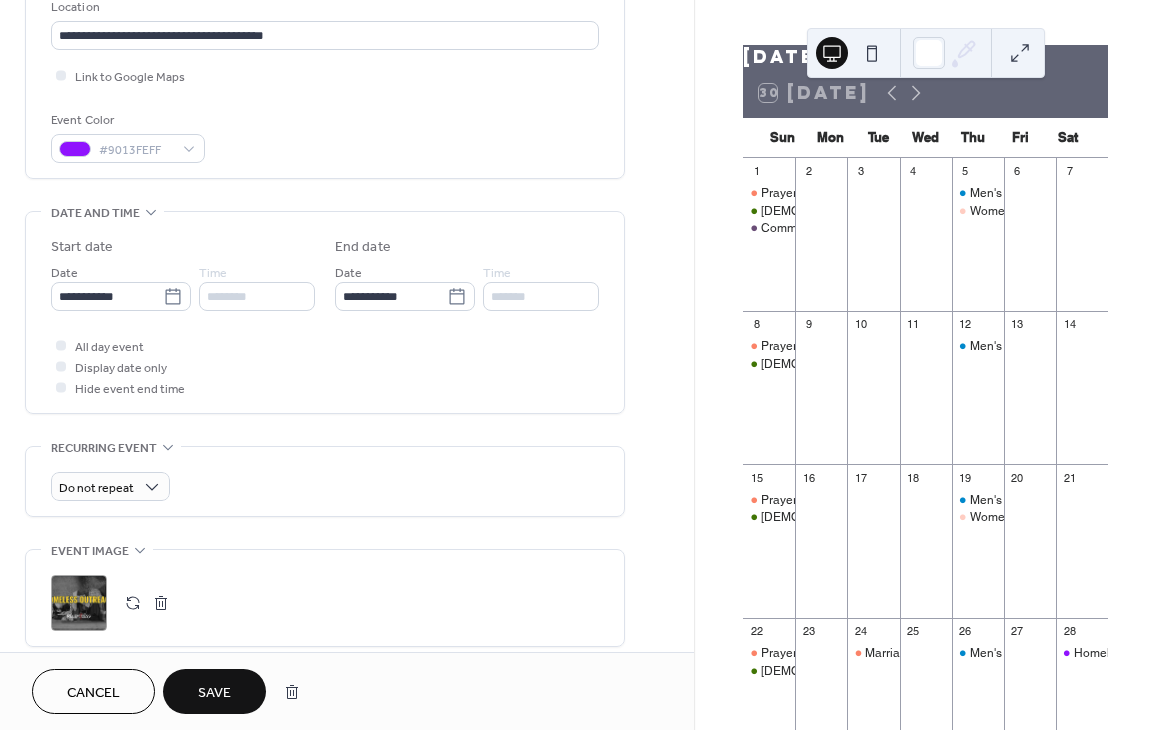 scroll, scrollTop: 491, scrollLeft: 0, axis: vertical 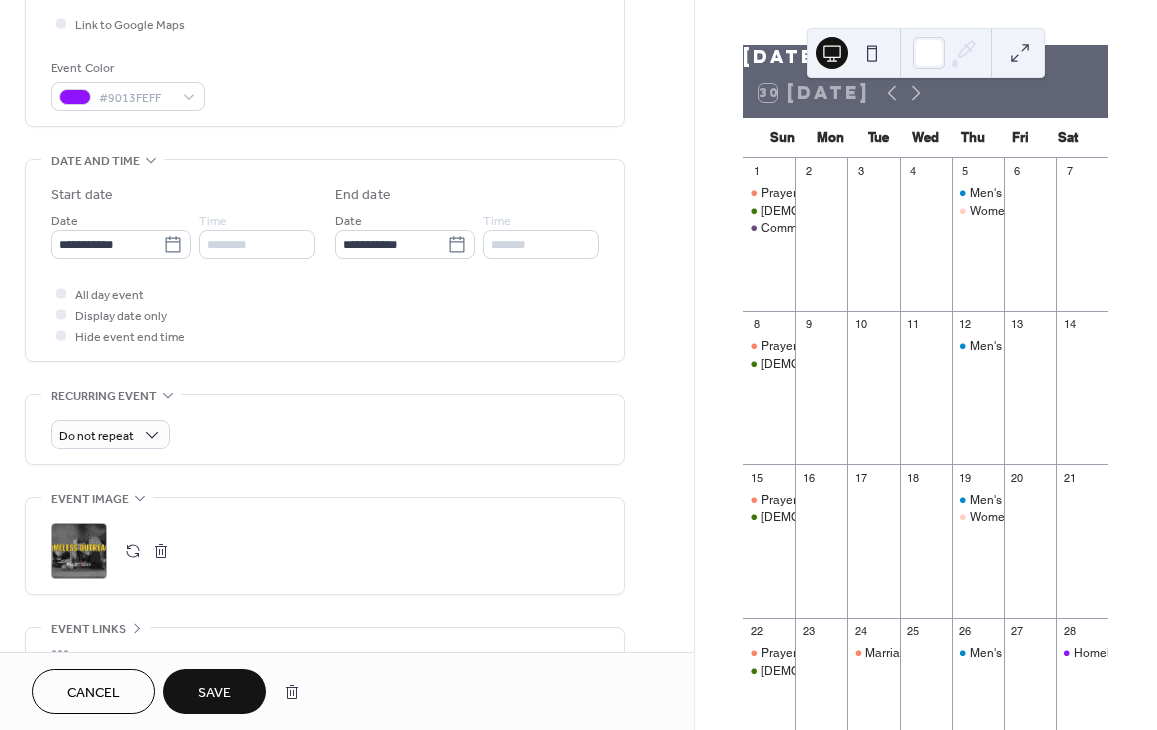 click on "Save" at bounding box center [214, 693] 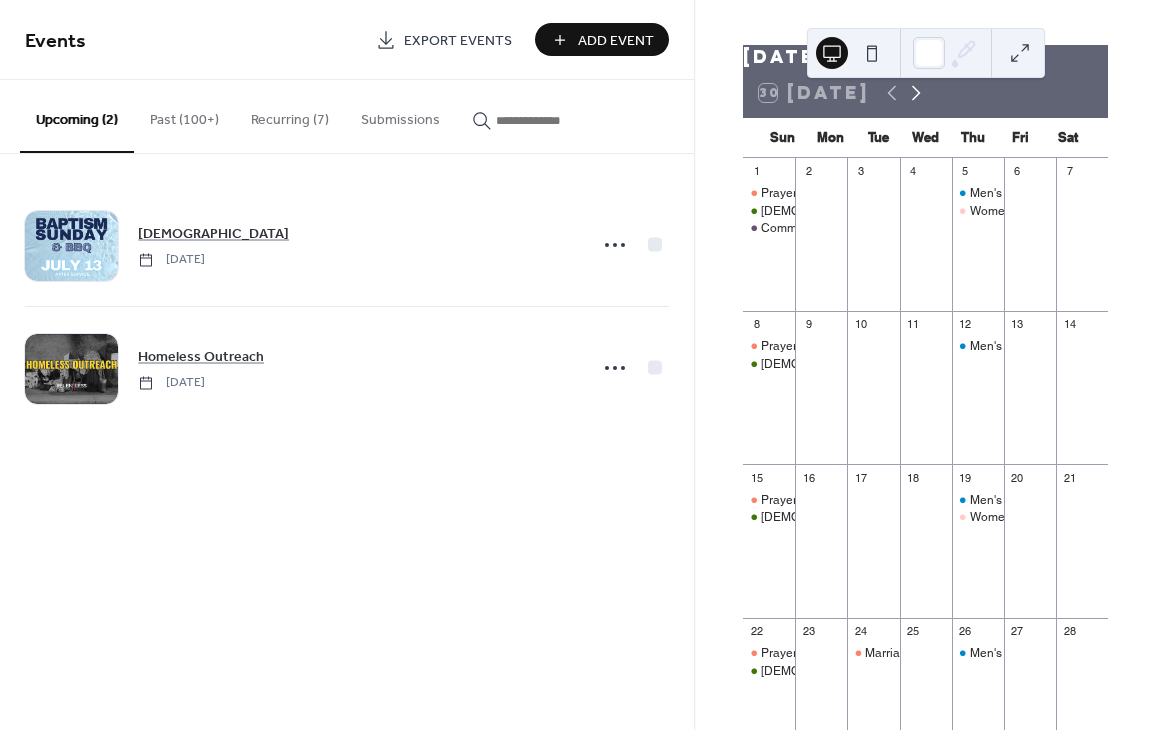 click 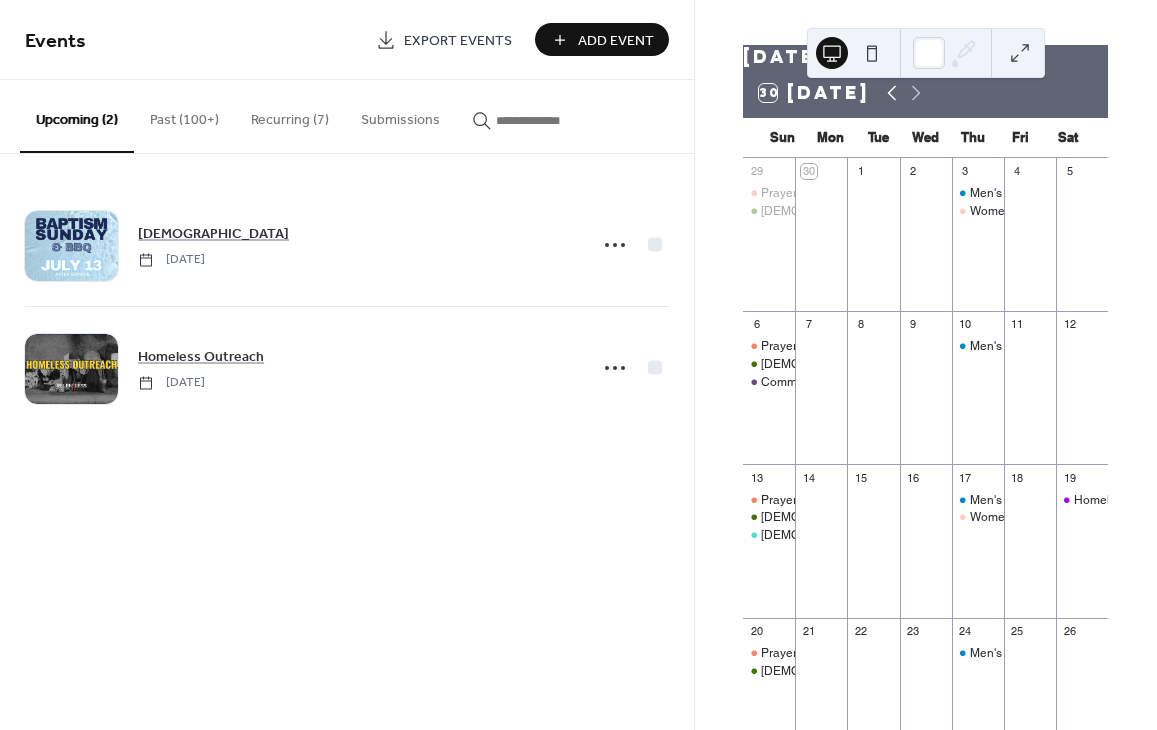 click 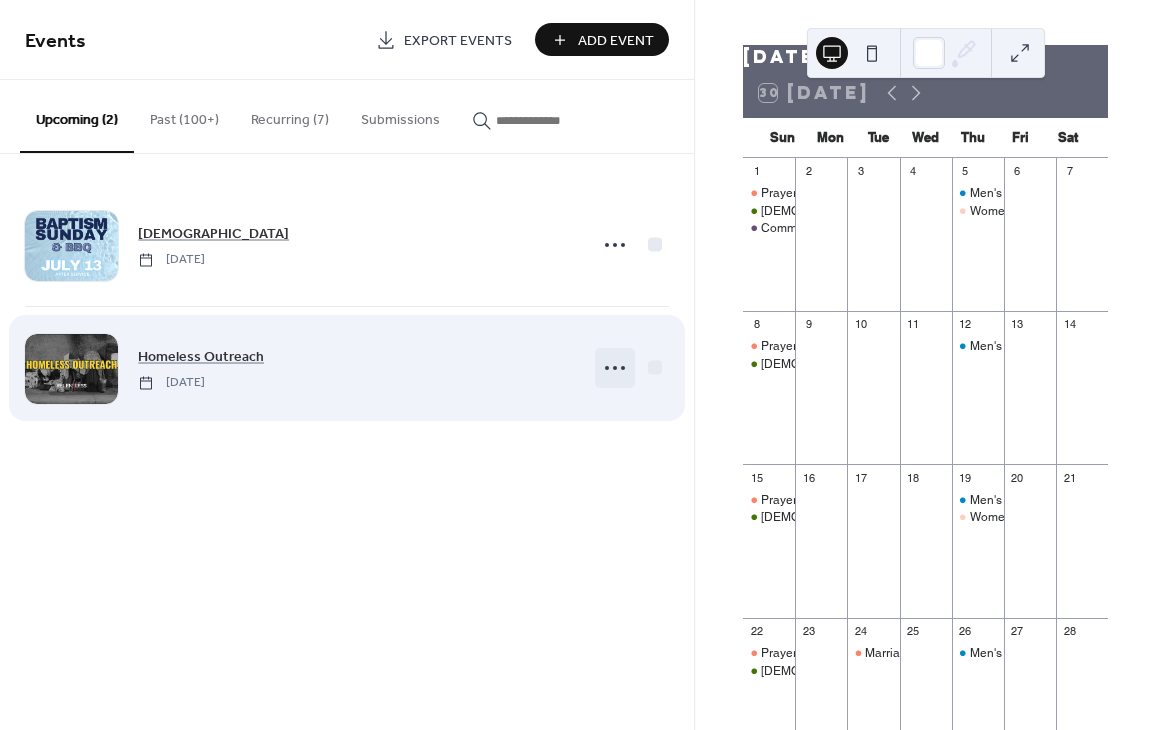 click 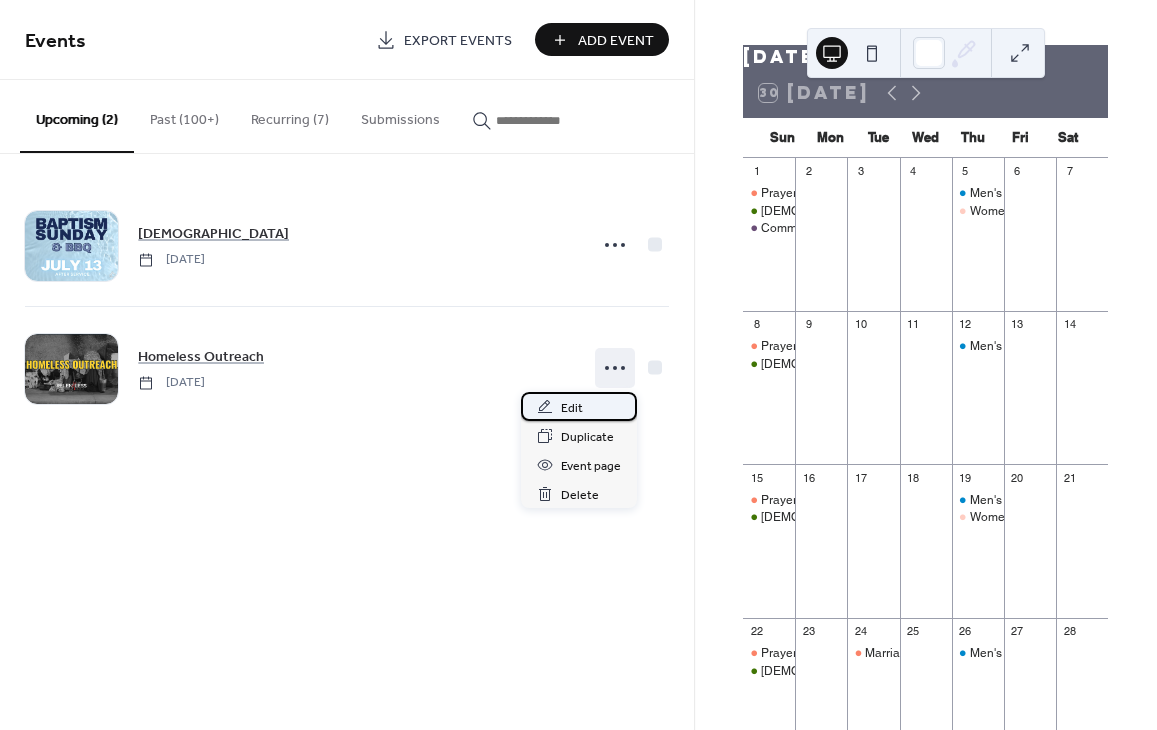 click on "Edit" at bounding box center [572, 408] 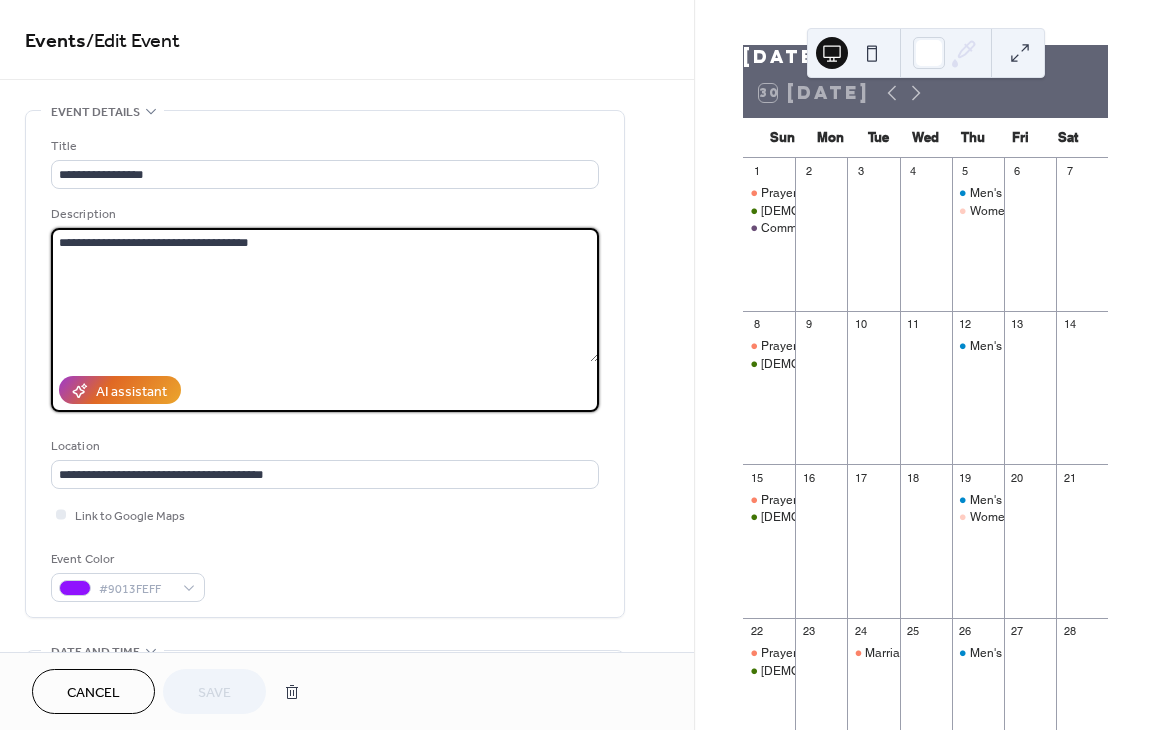 click on "**********" at bounding box center (325, 295) 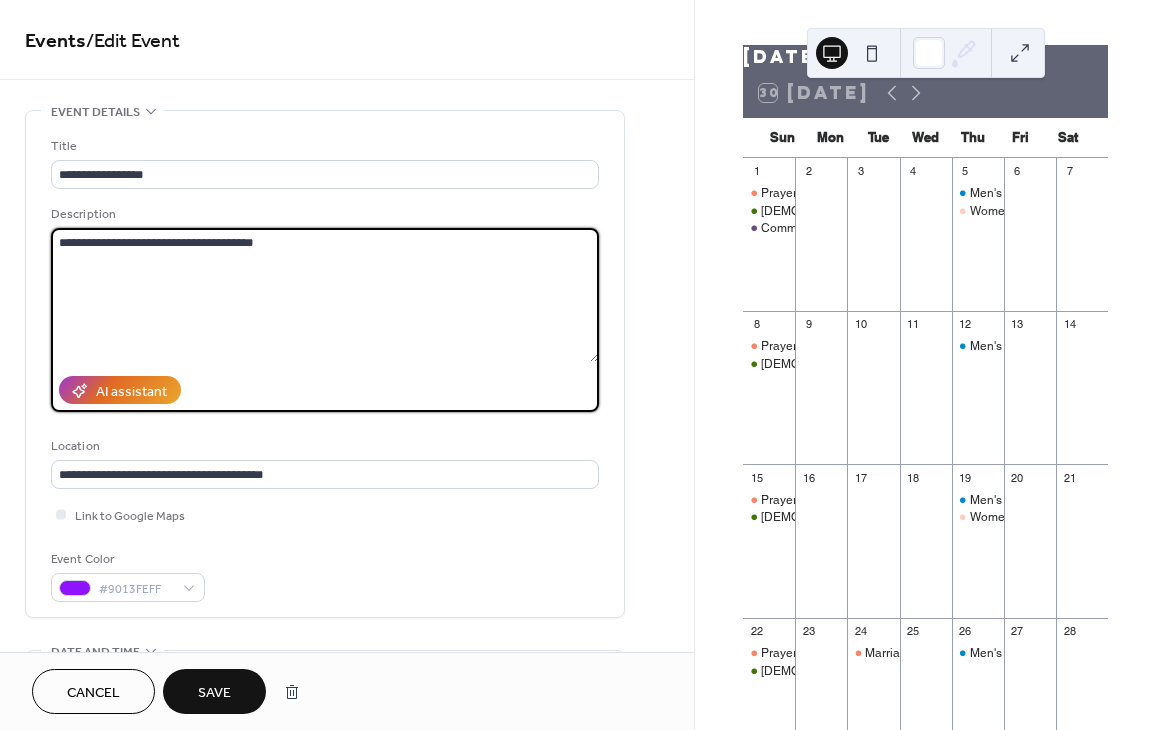 click on "**********" at bounding box center (325, 295) 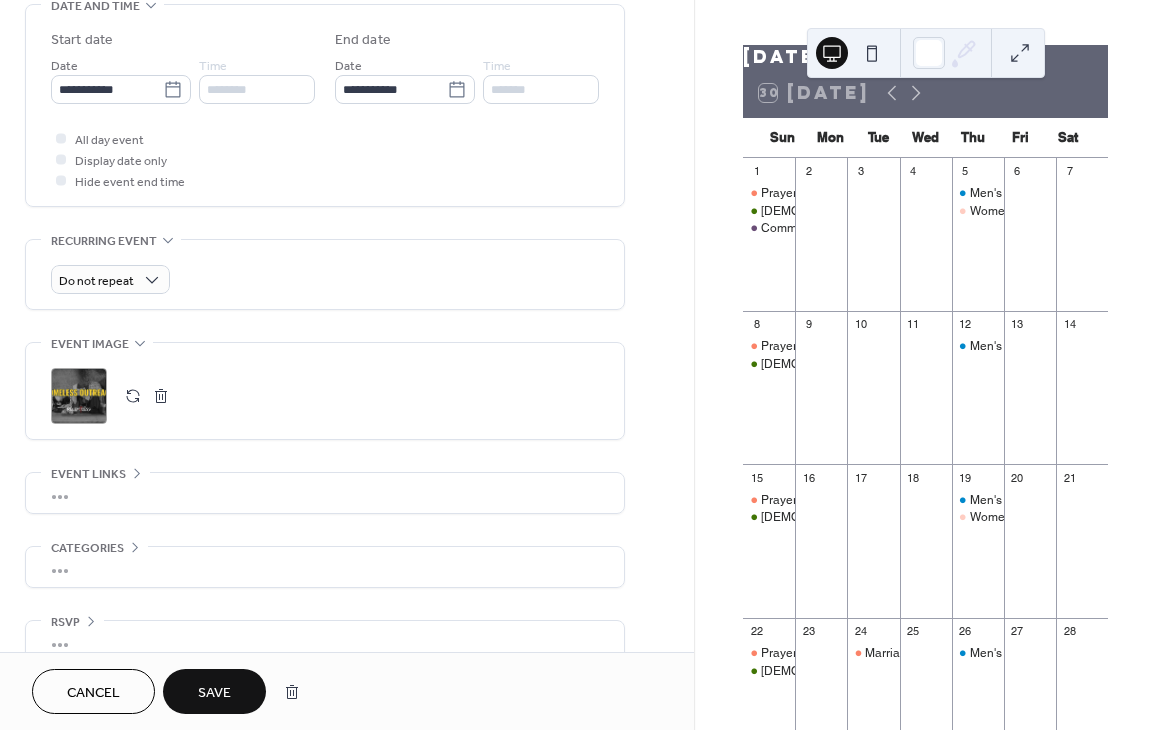 scroll, scrollTop: 656, scrollLeft: 0, axis: vertical 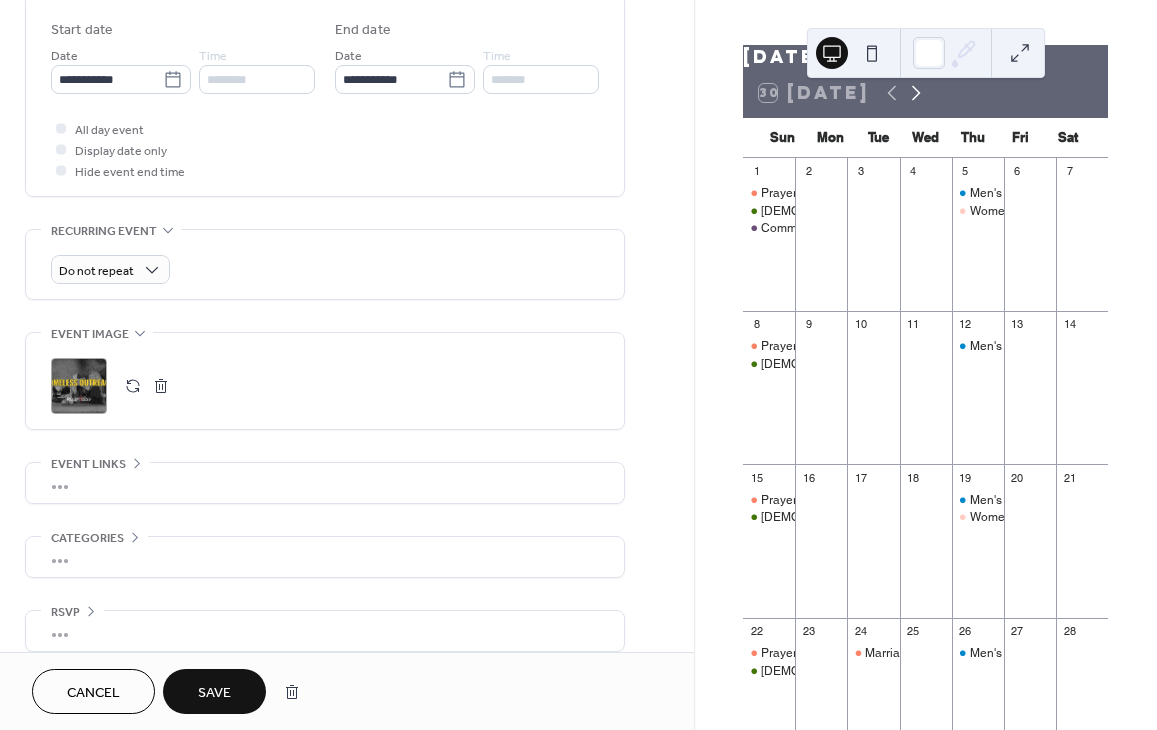 type on "**********" 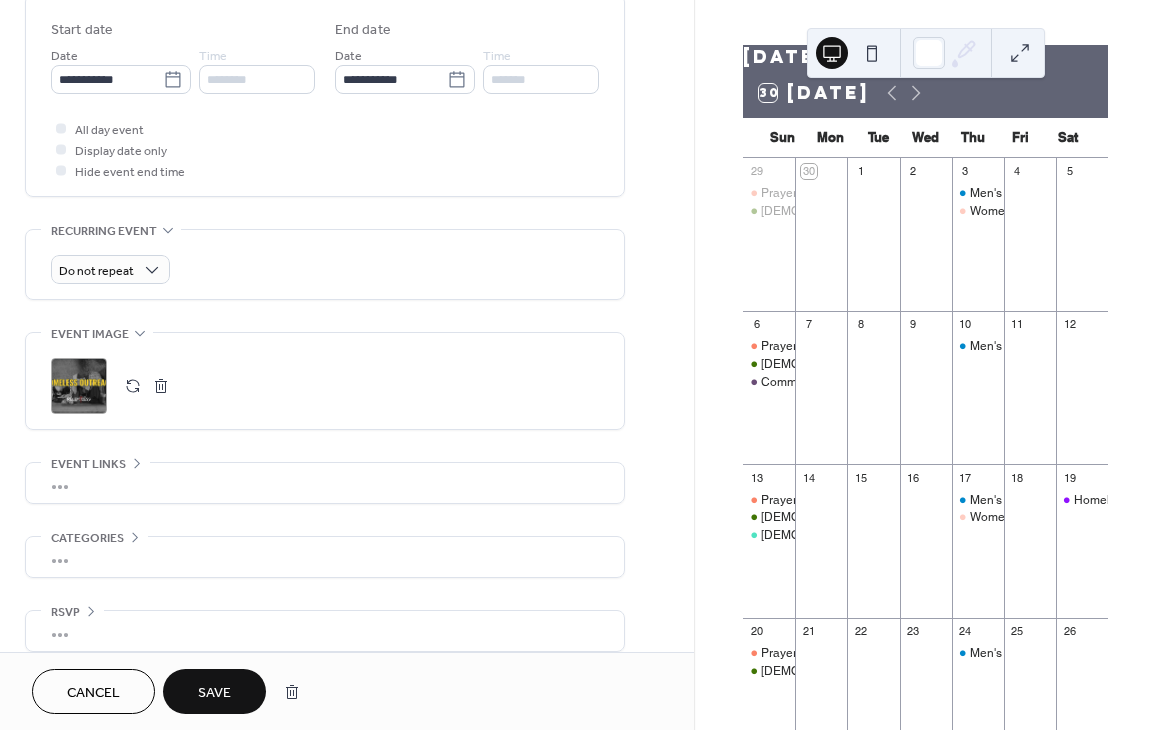 click at bounding box center (872, 53) 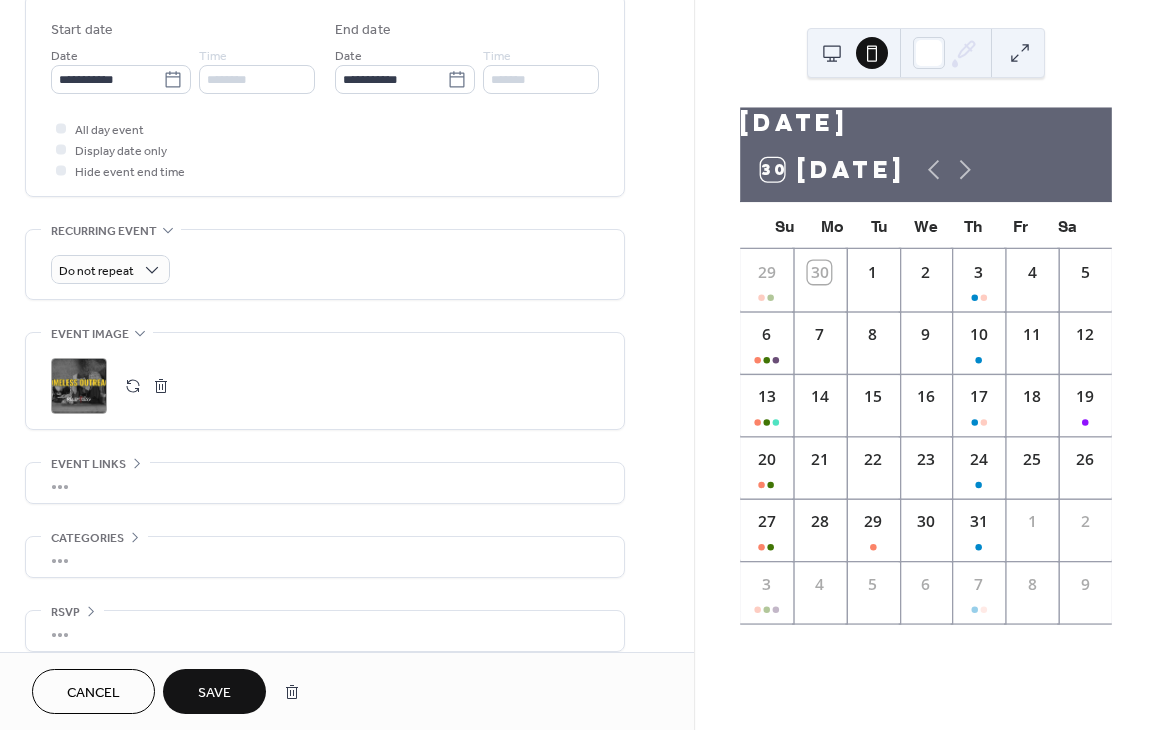 scroll, scrollTop: 0, scrollLeft: 0, axis: both 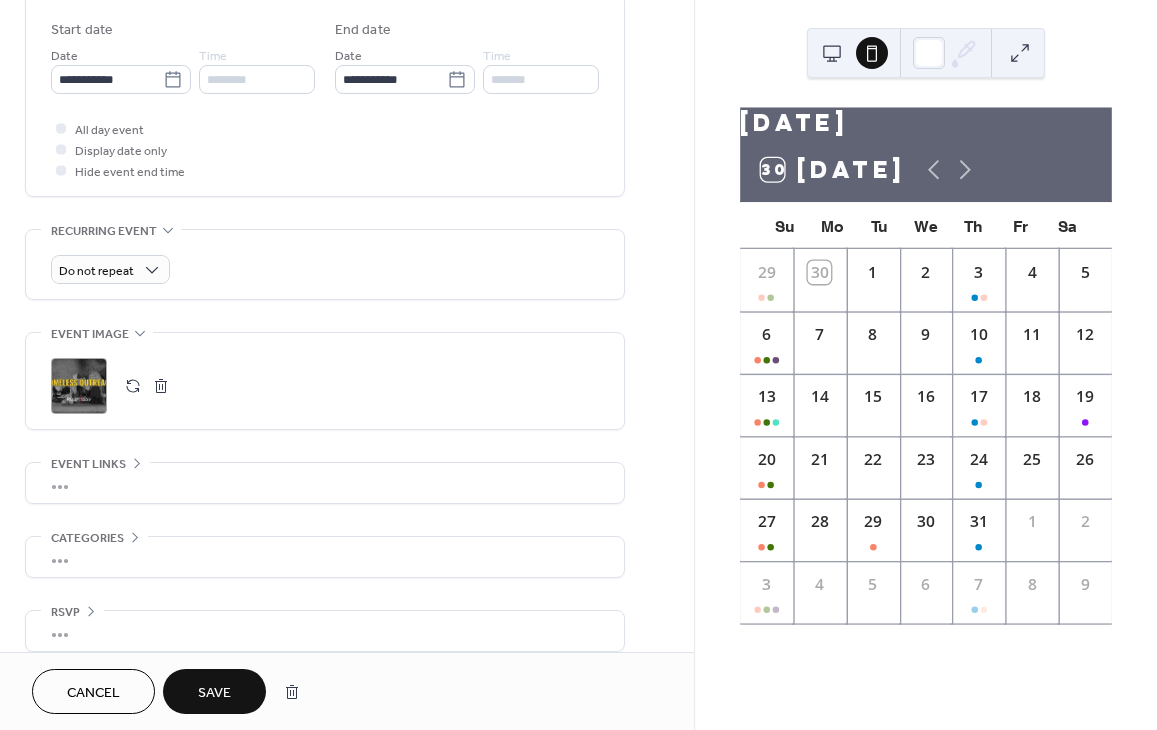 click on "Save" at bounding box center [214, 693] 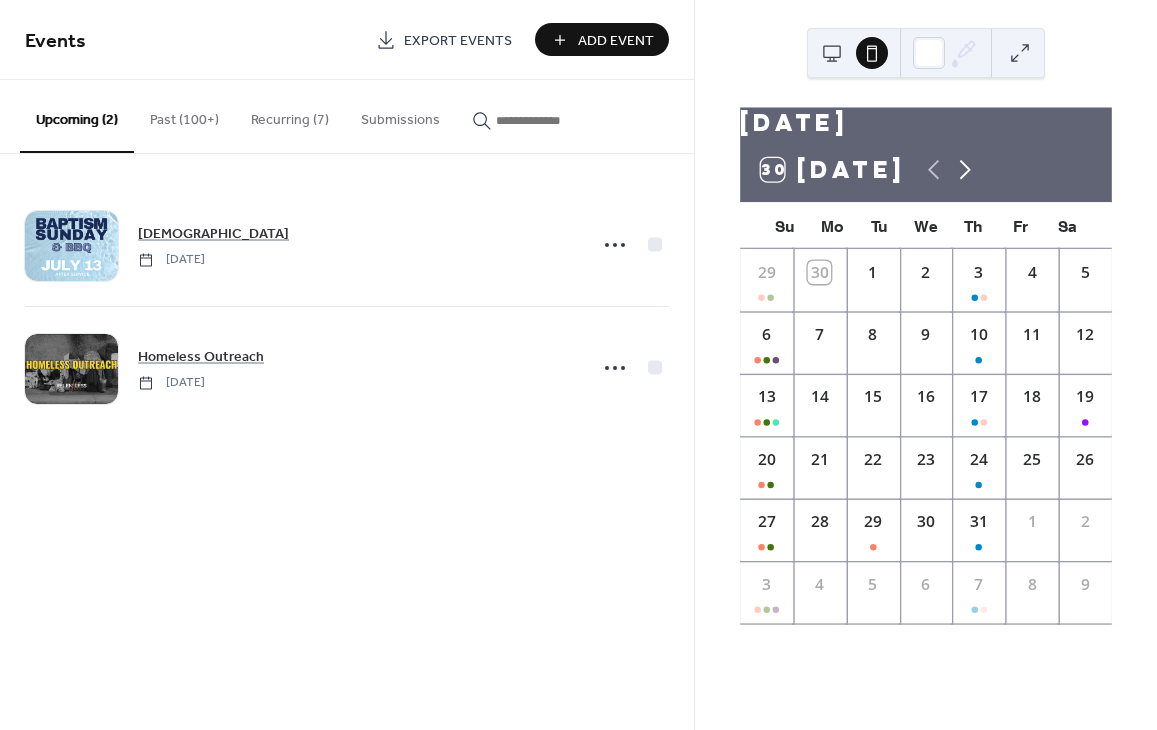 click 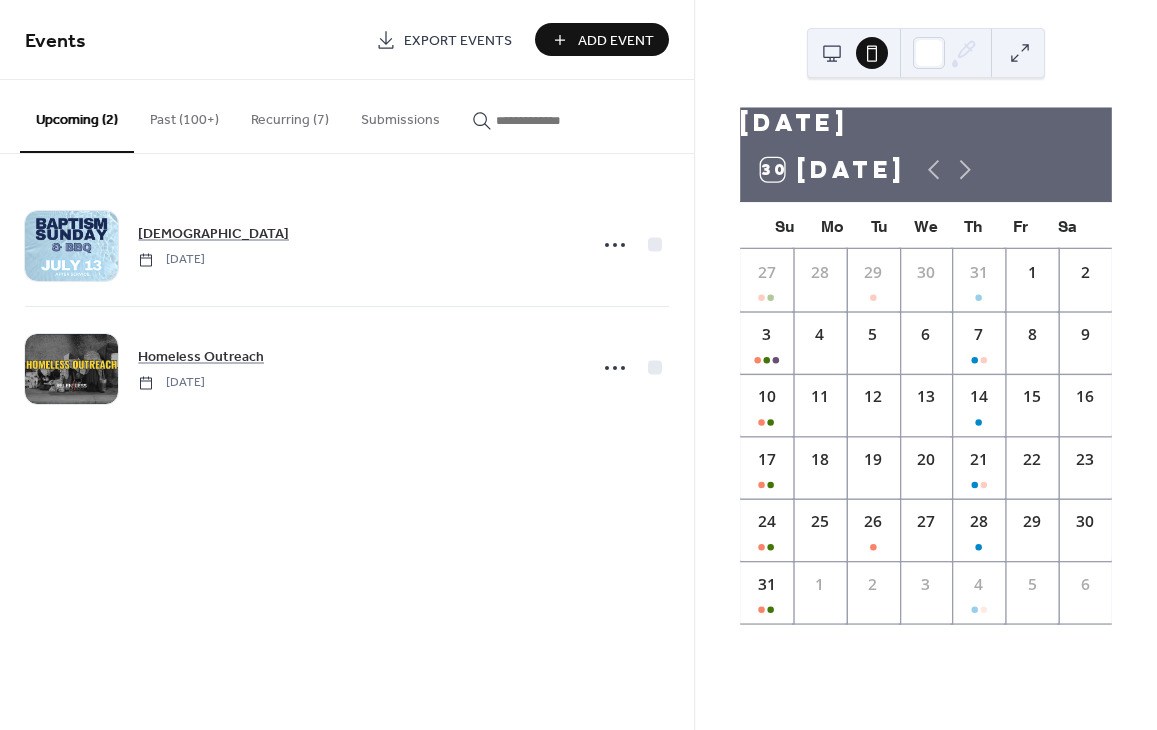 click at bounding box center [1085, 423] 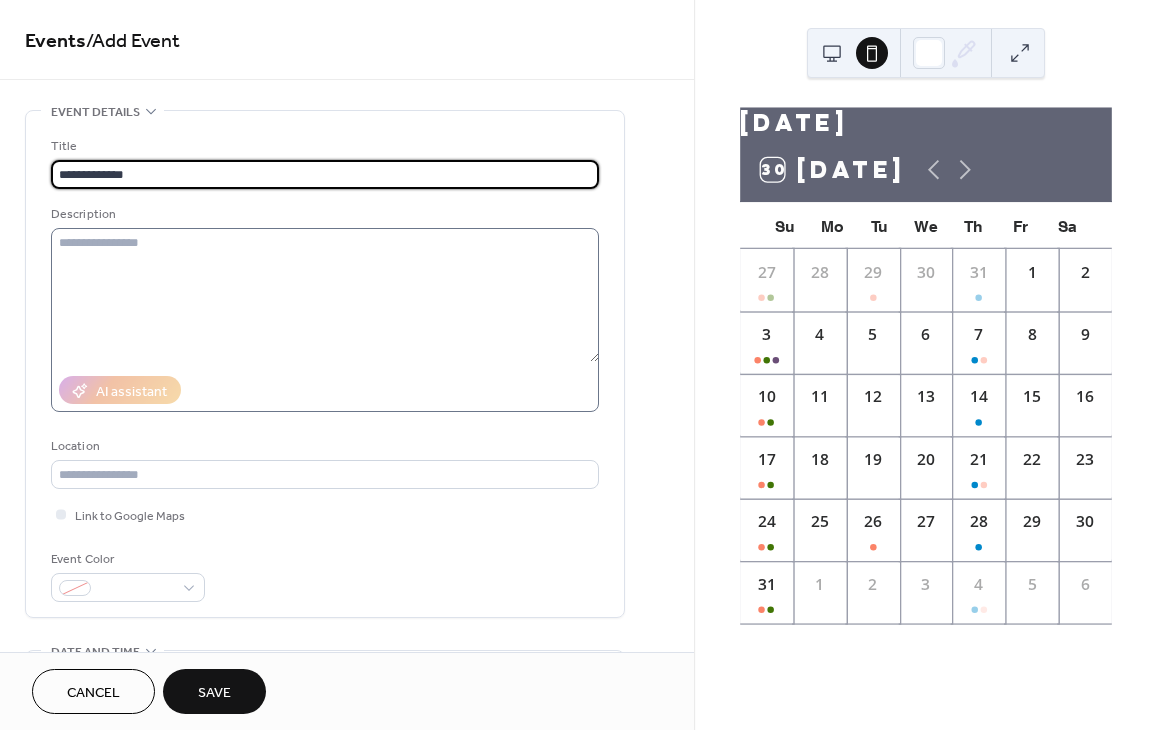 type on "**********" 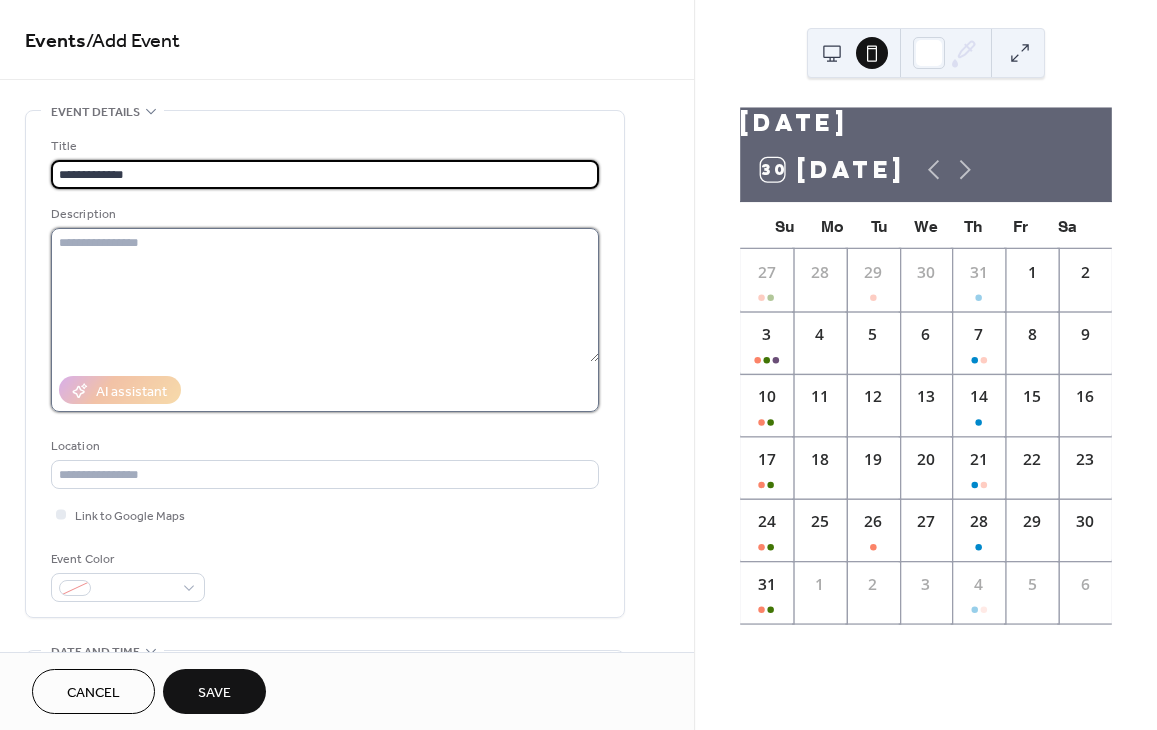 click at bounding box center [325, 295] 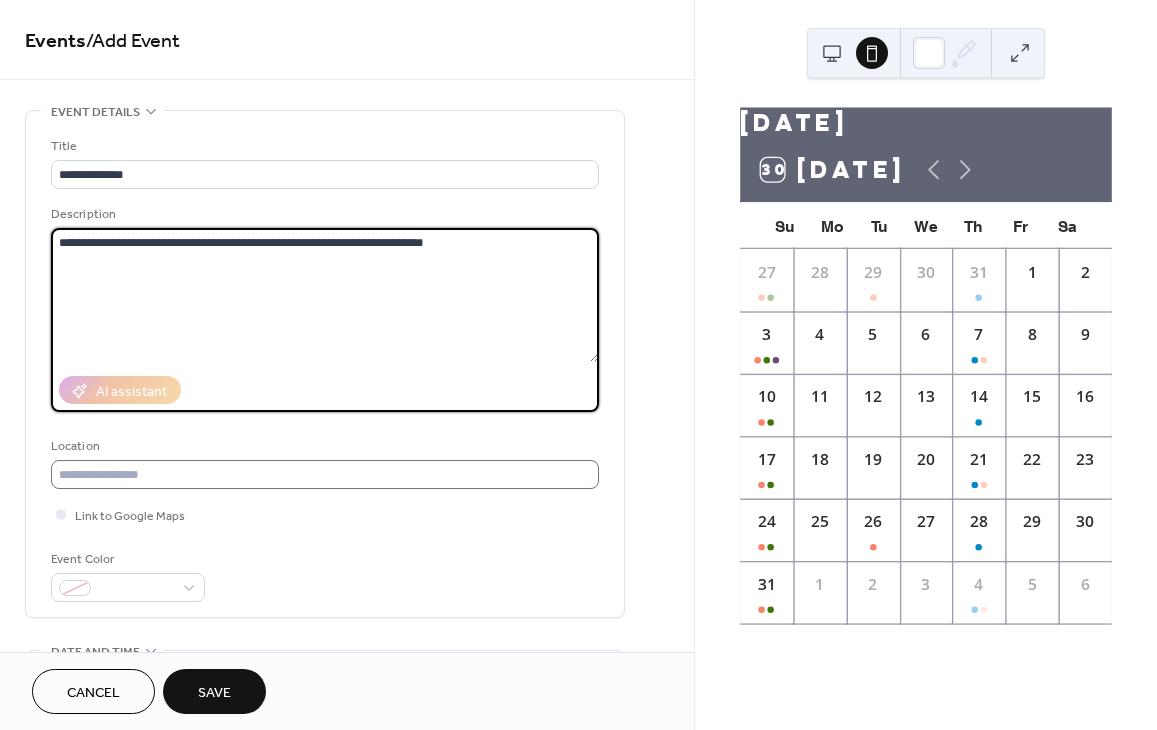 type on "**********" 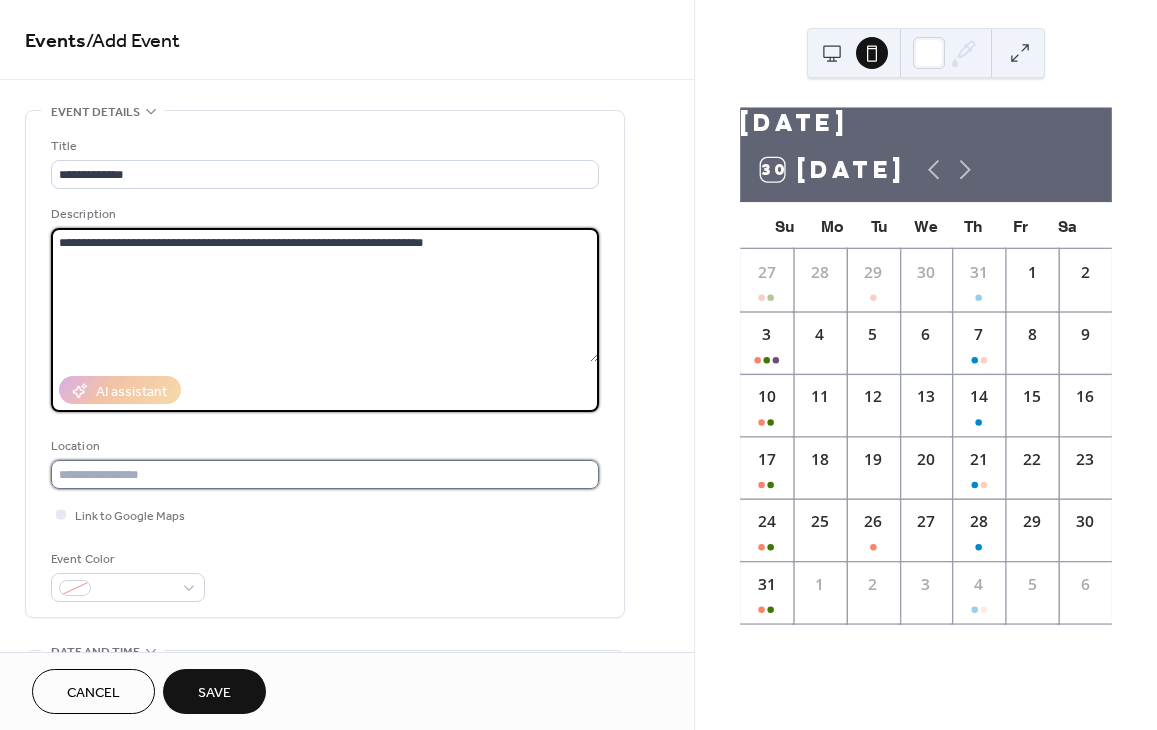 click at bounding box center (325, 474) 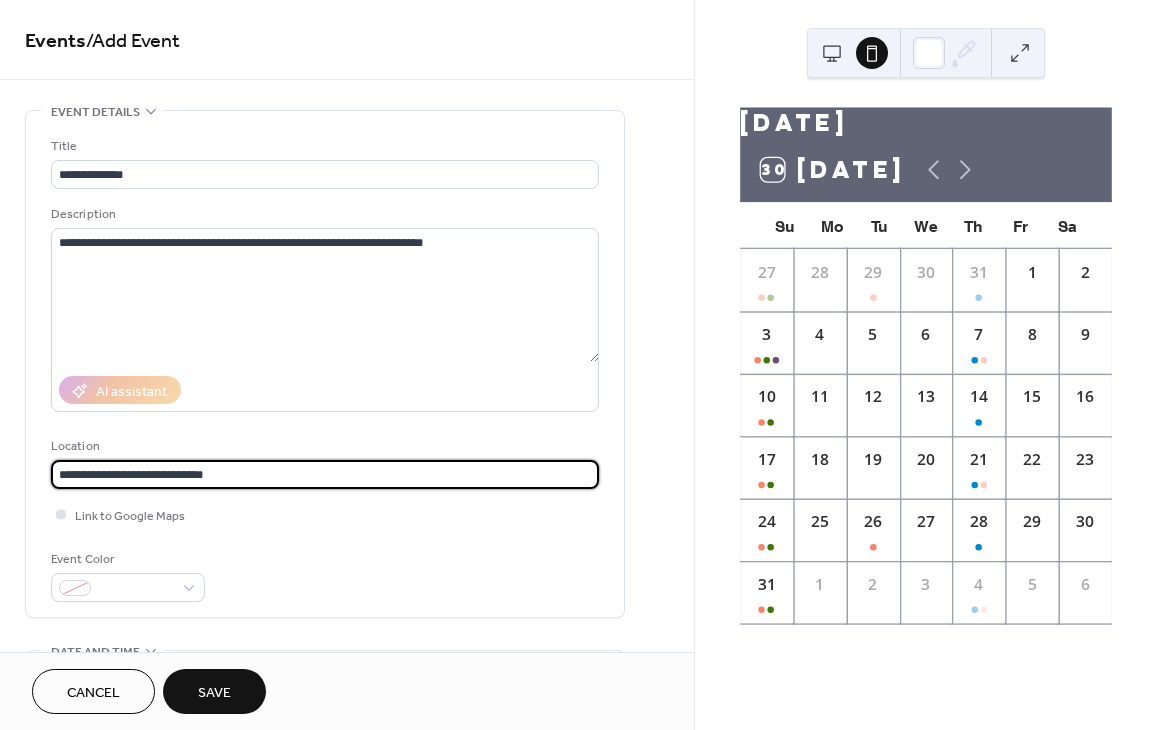 type on "**********" 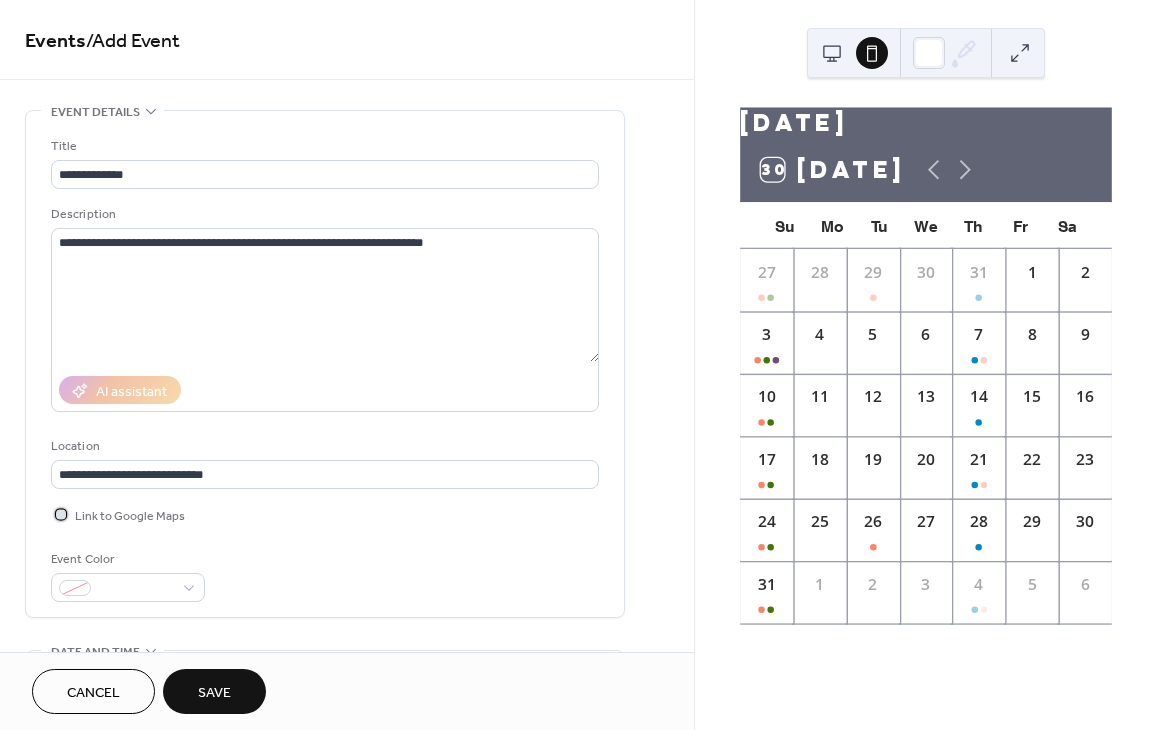 click at bounding box center (61, 514) 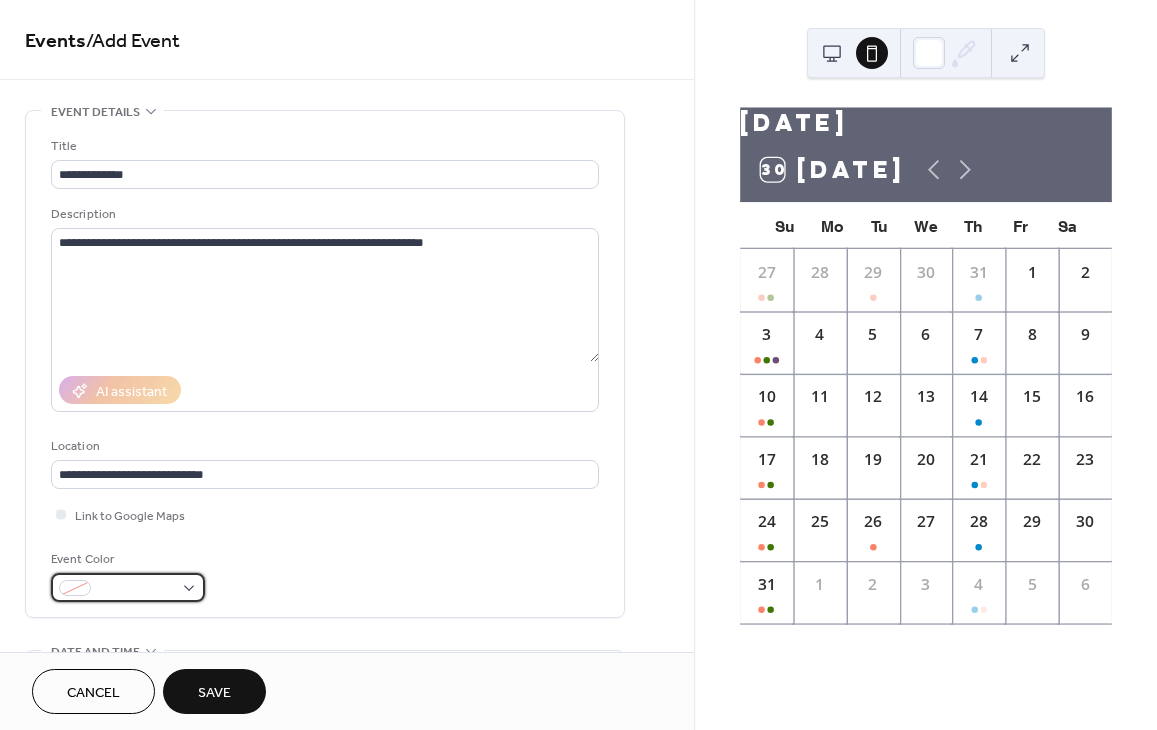 click at bounding box center [128, 587] 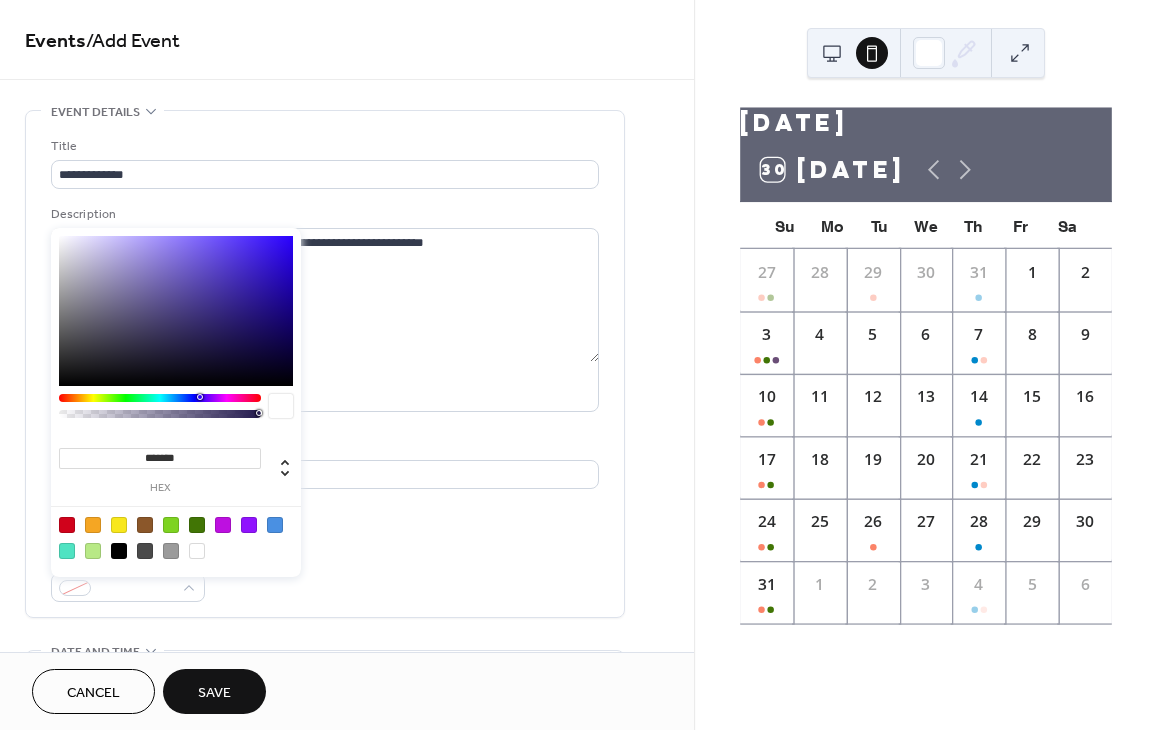 click at bounding box center (119, 525) 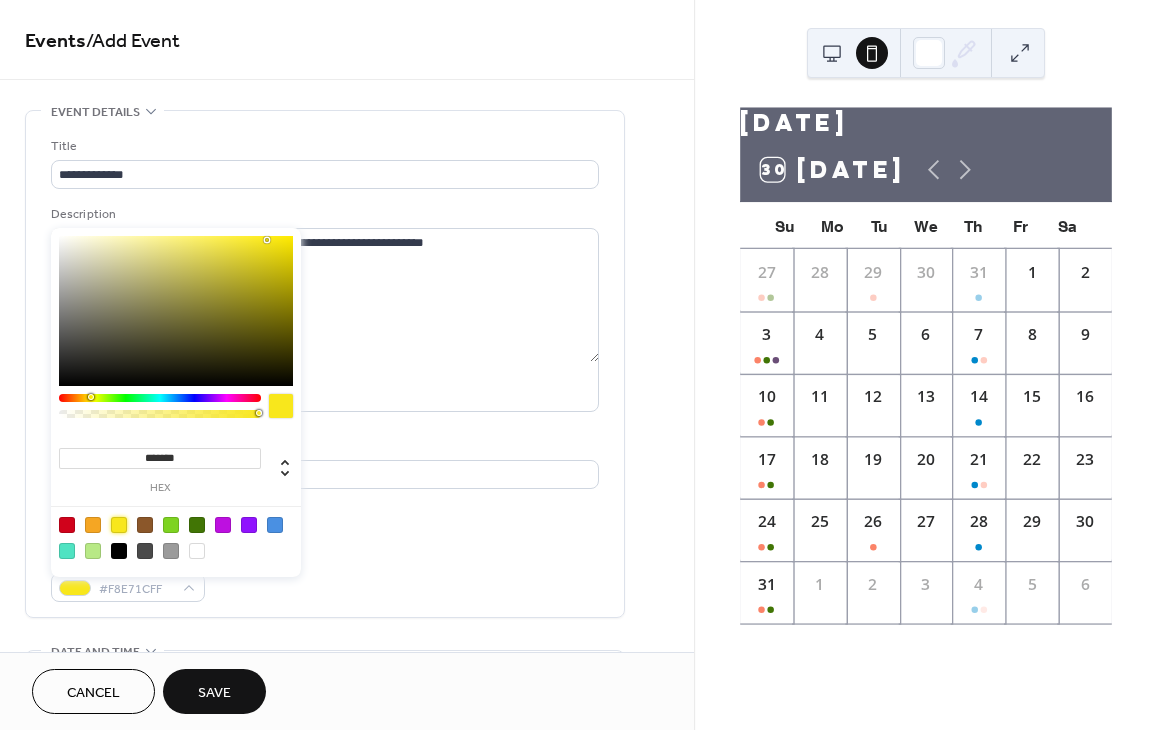 click on "Event Color #F8E71CFF" at bounding box center (325, 575) 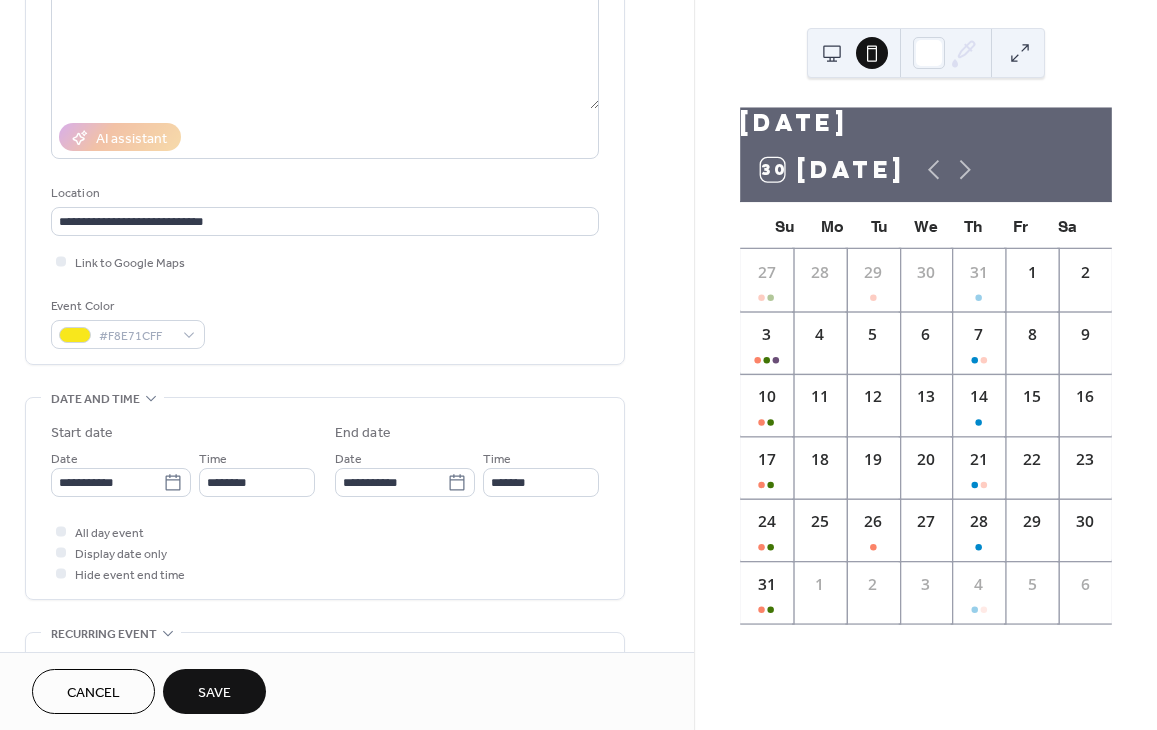 scroll, scrollTop: 260, scrollLeft: 0, axis: vertical 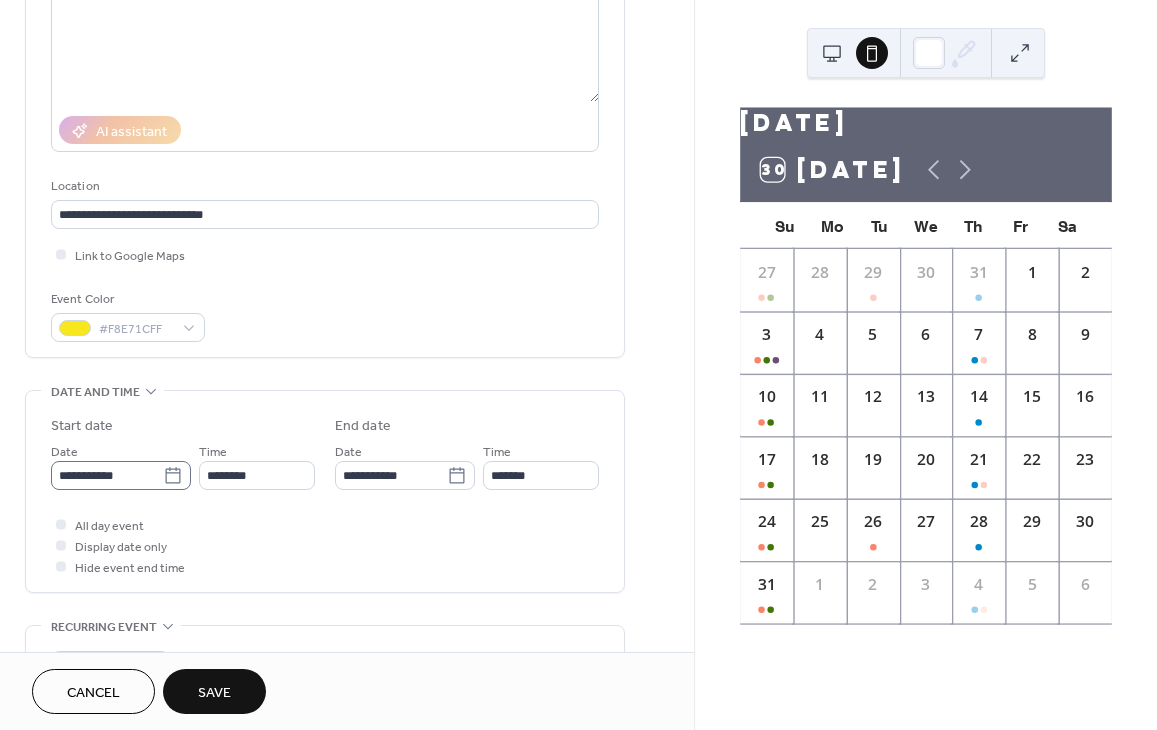 click 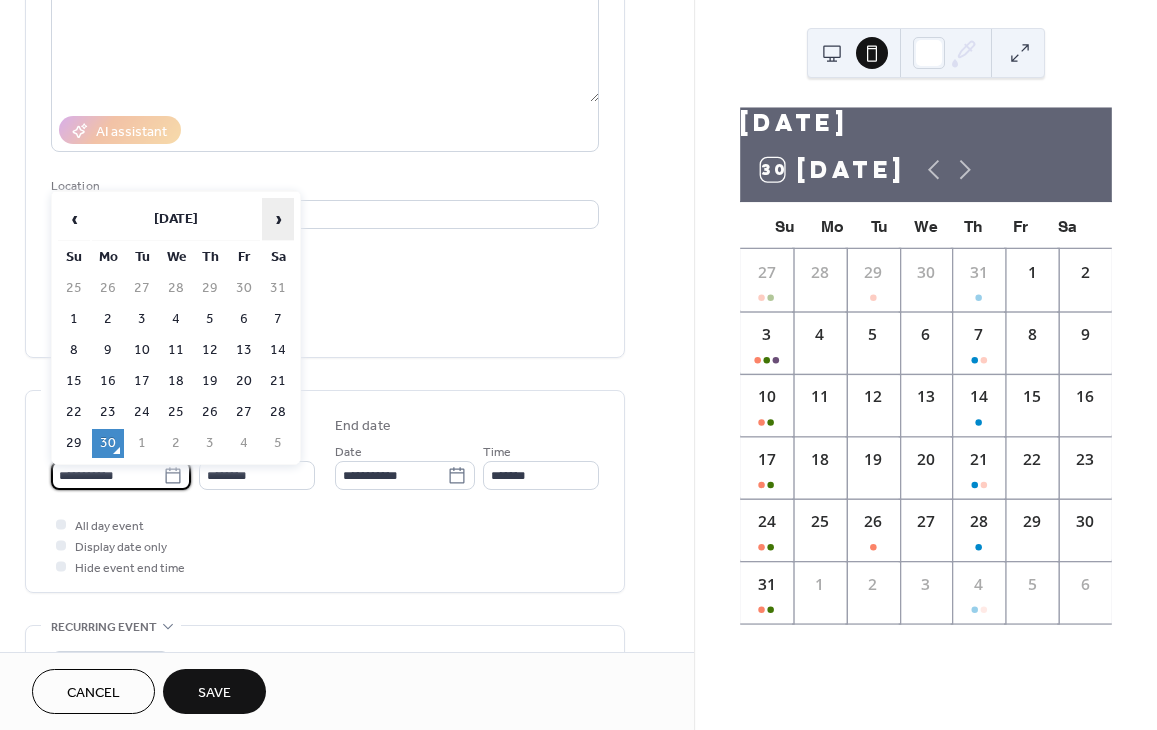 click on "›" at bounding box center [278, 219] 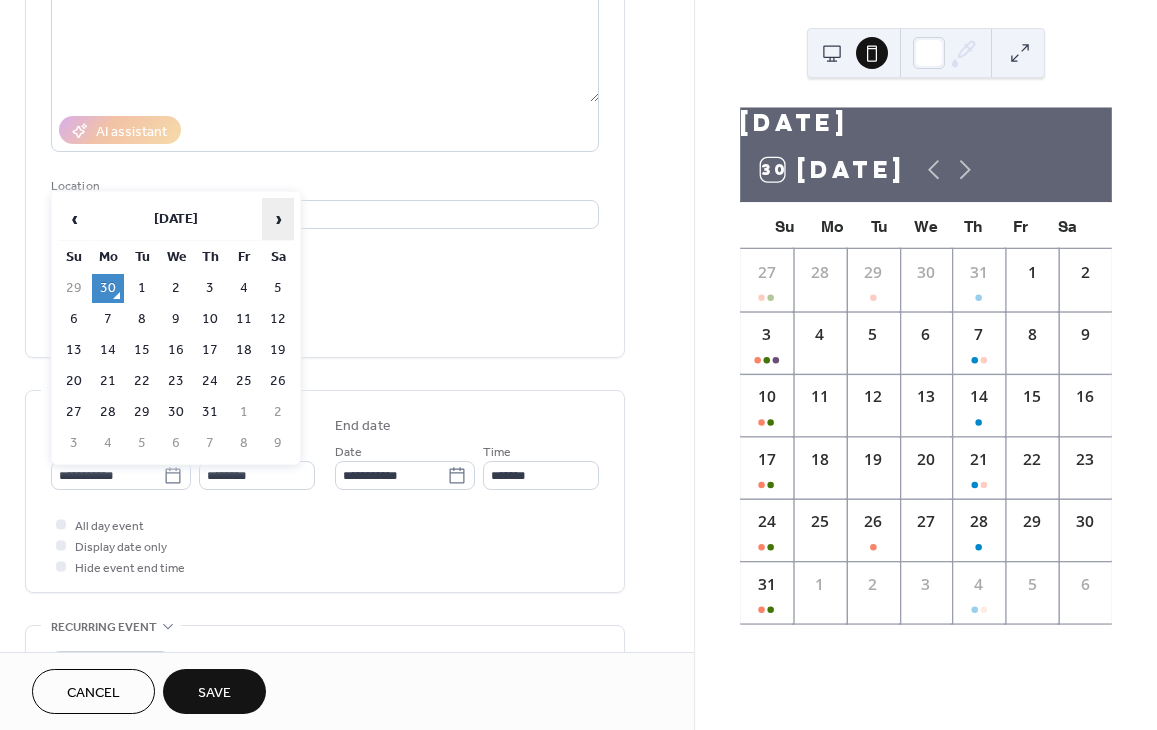 click on "›" at bounding box center [278, 219] 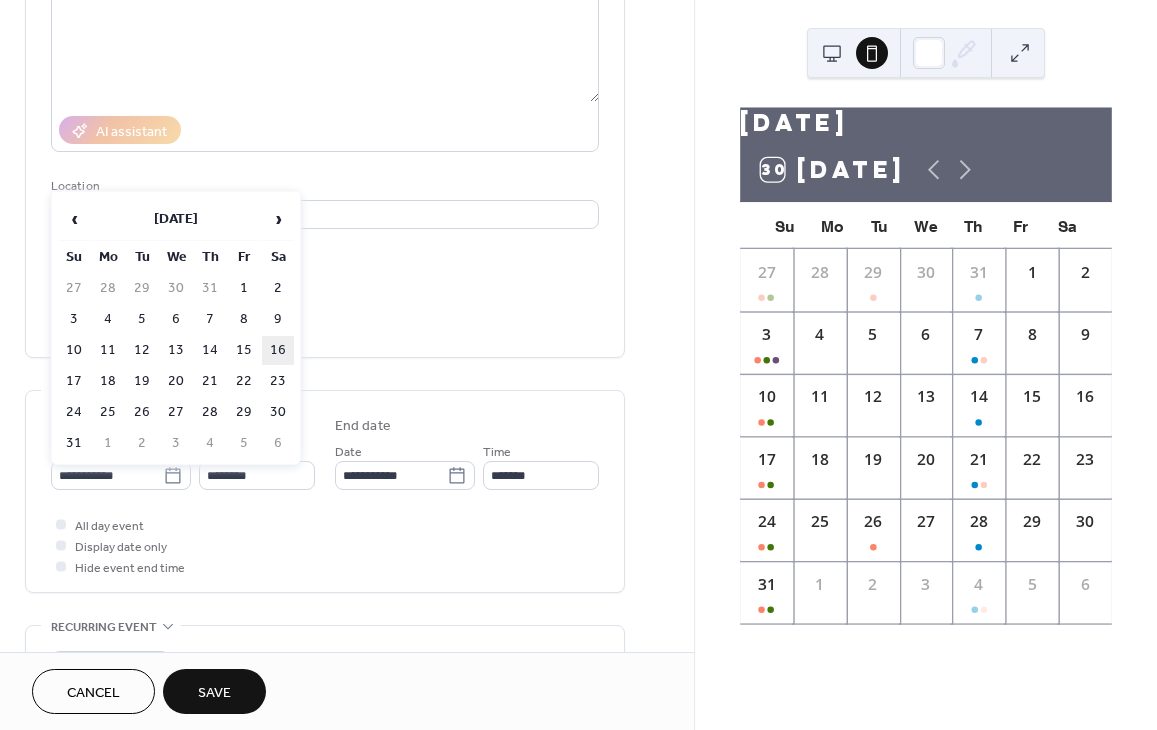 click on "16" at bounding box center (278, 350) 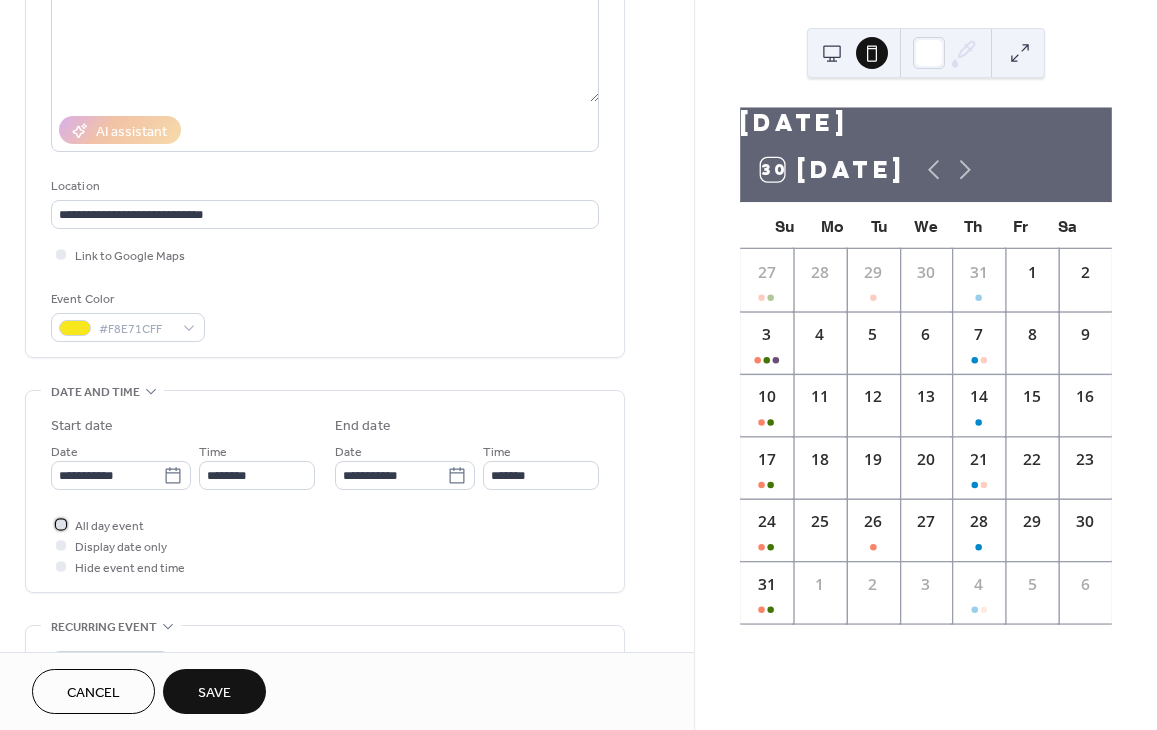 click at bounding box center (61, 524) 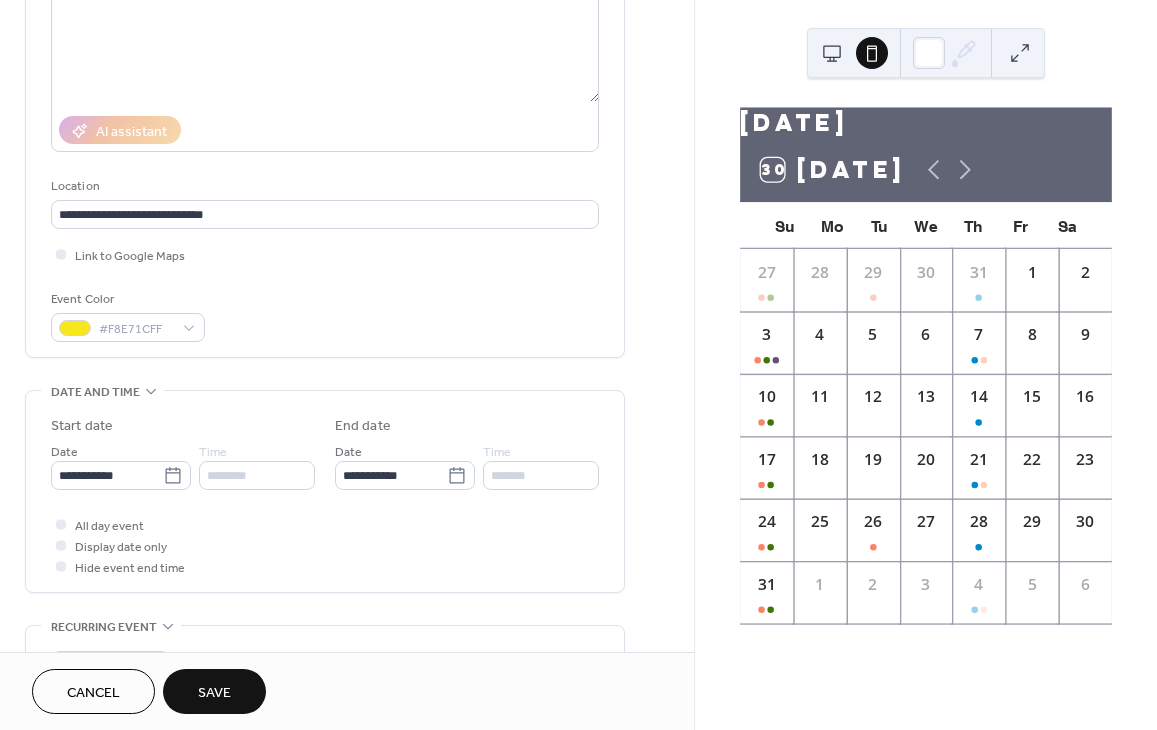 click on "********" at bounding box center (257, 475) 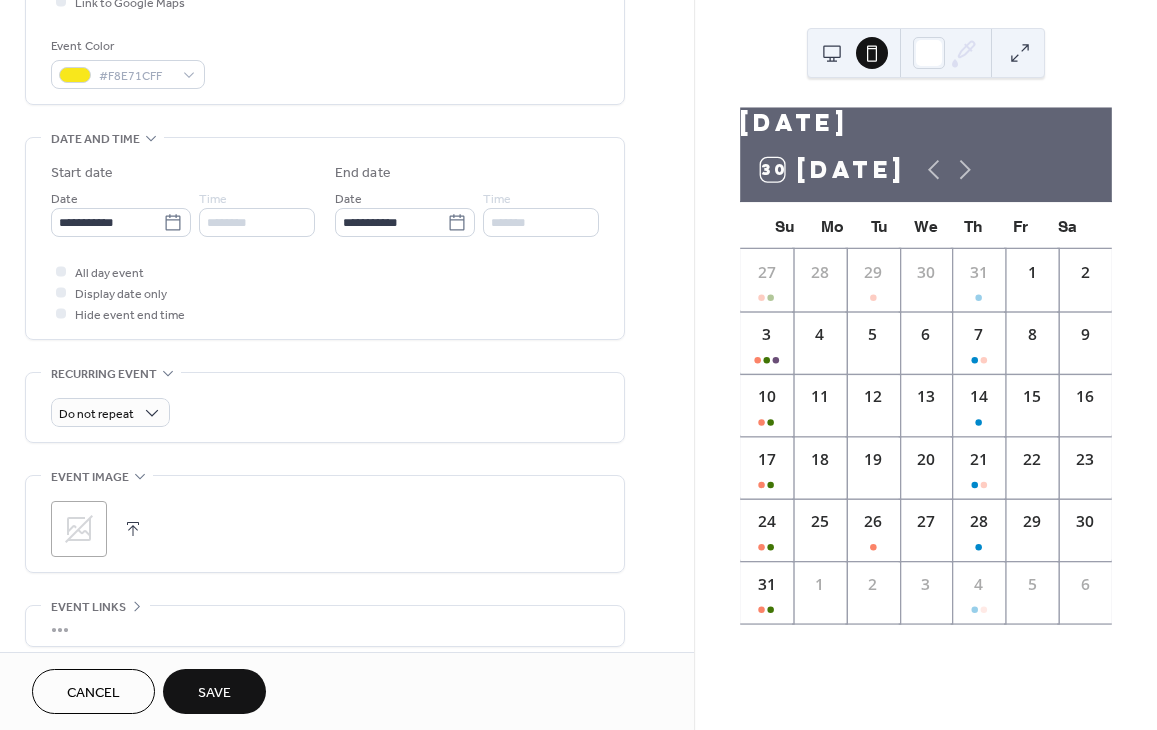 scroll, scrollTop: 518, scrollLeft: 0, axis: vertical 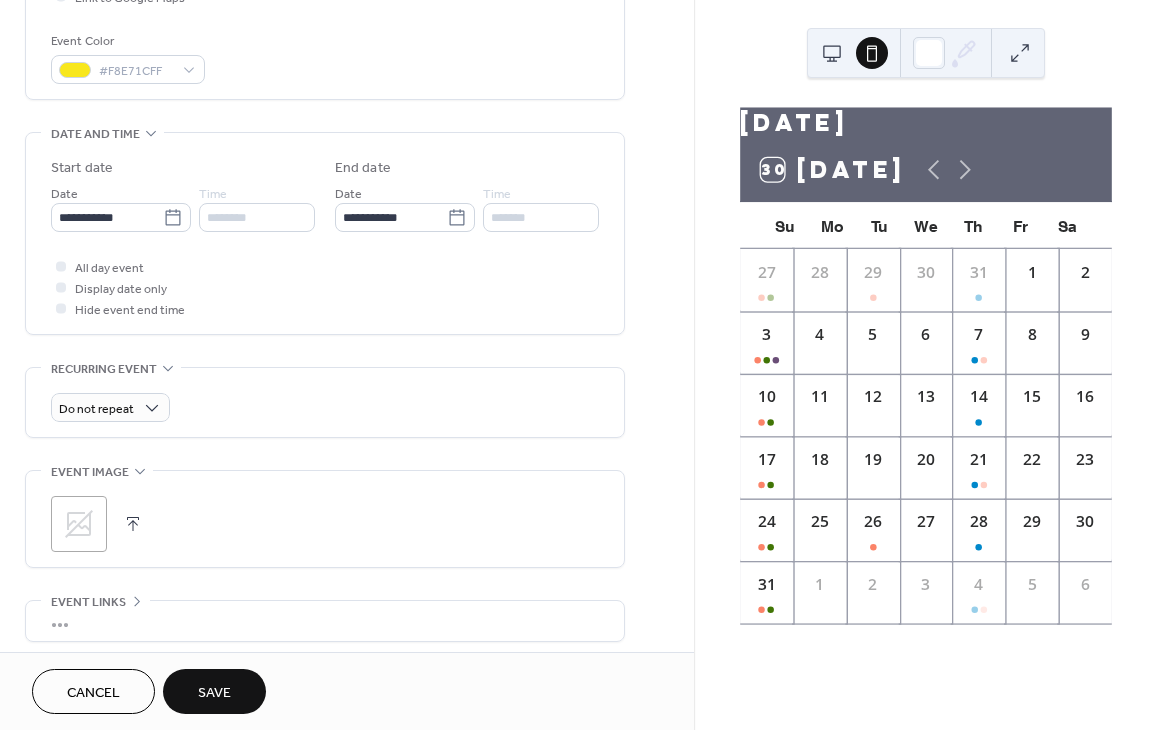 click at bounding box center [133, 524] 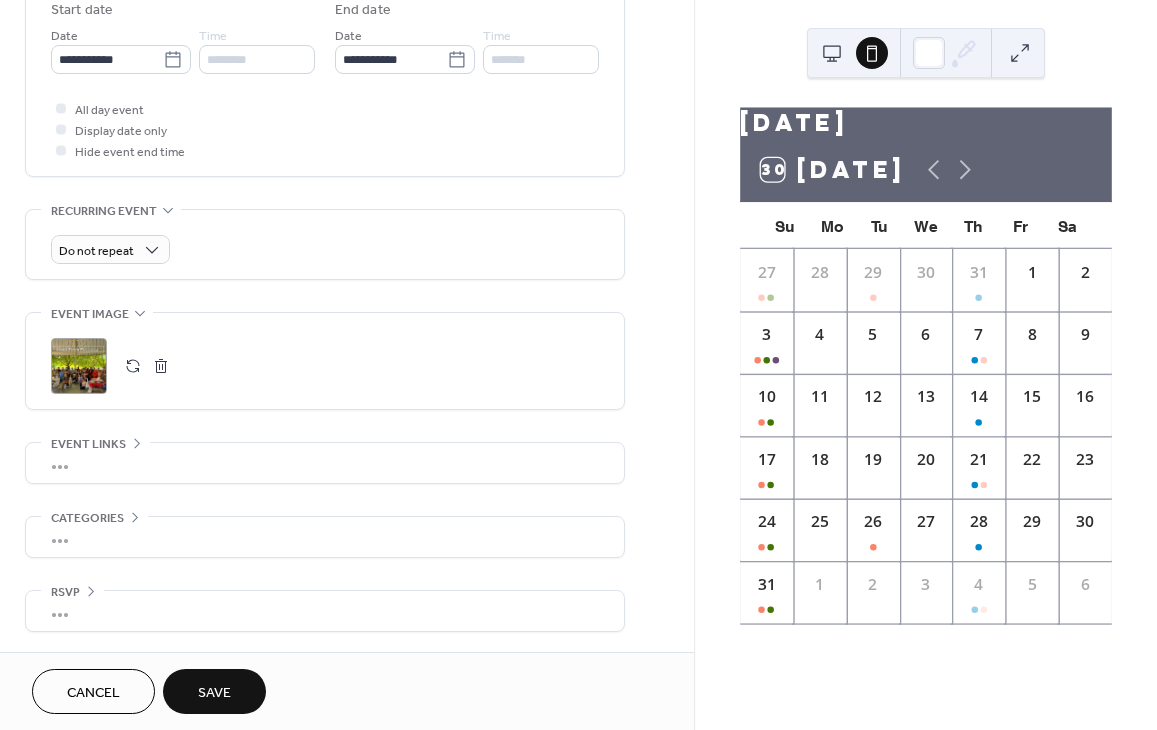 scroll, scrollTop: 682, scrollLeft: 0, axis: vertical 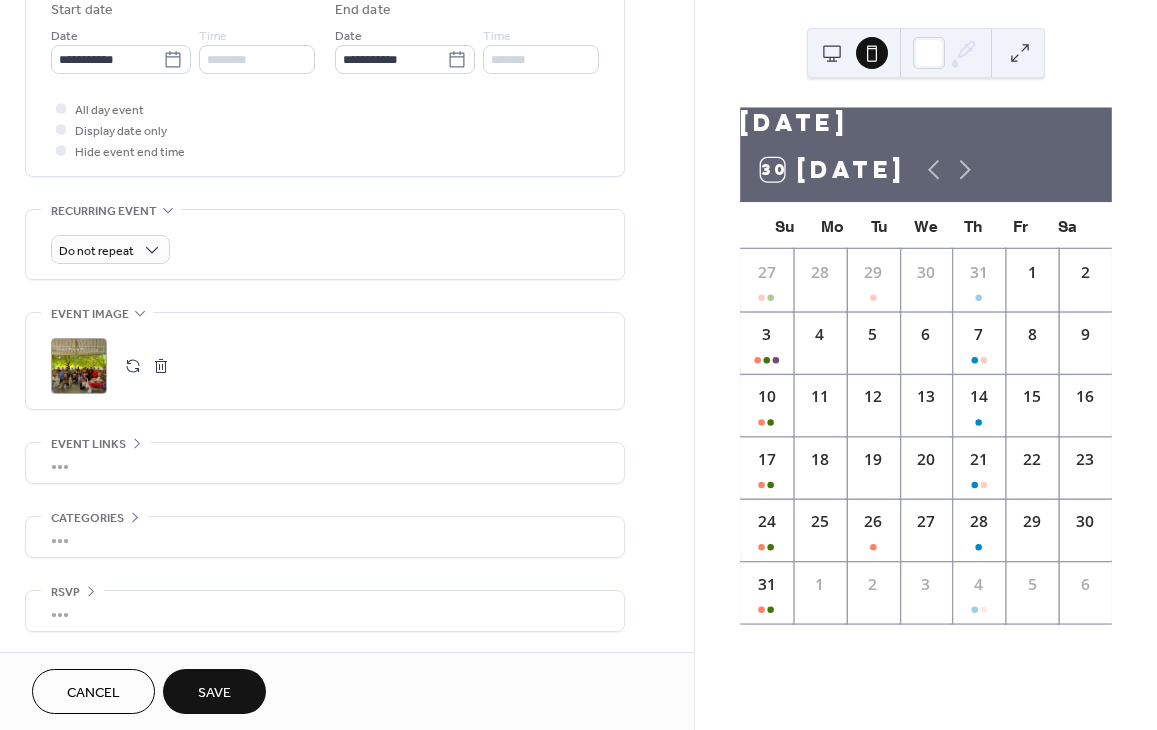 click on "•••" at bounding box center [325, 463] 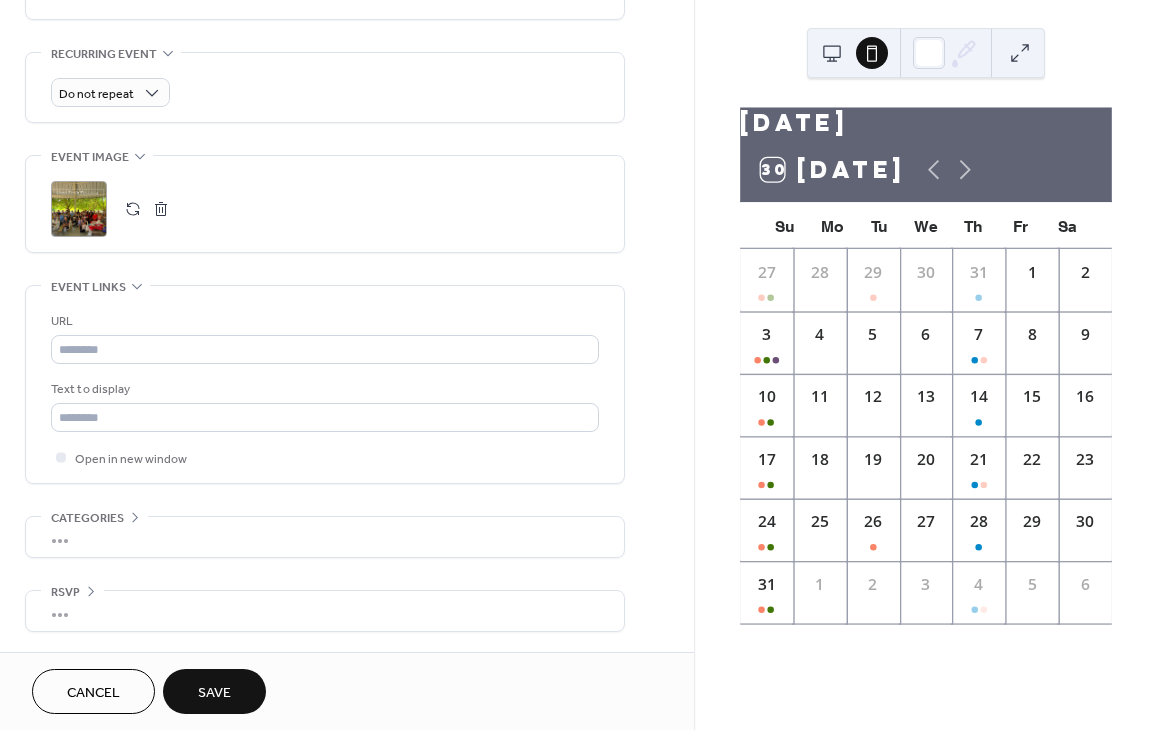 scroll, scrollTop: 843, scrollLeft: 0, axis: vertical 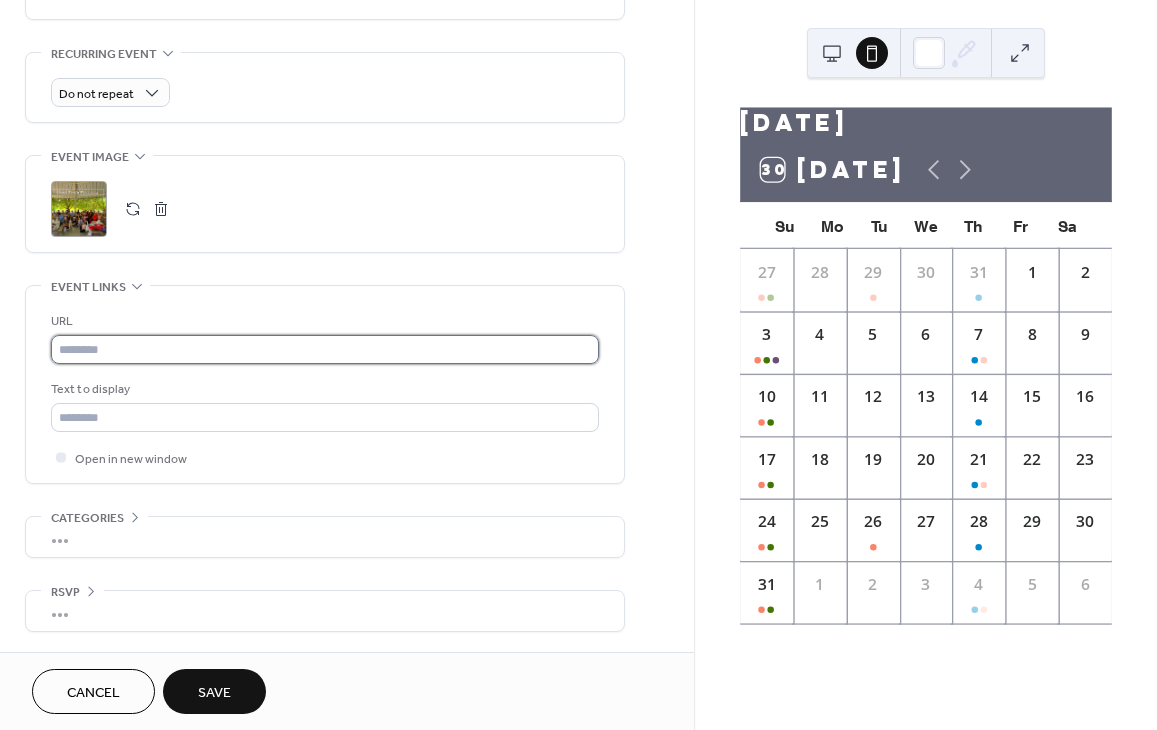 click at bounding box center (325, 349) 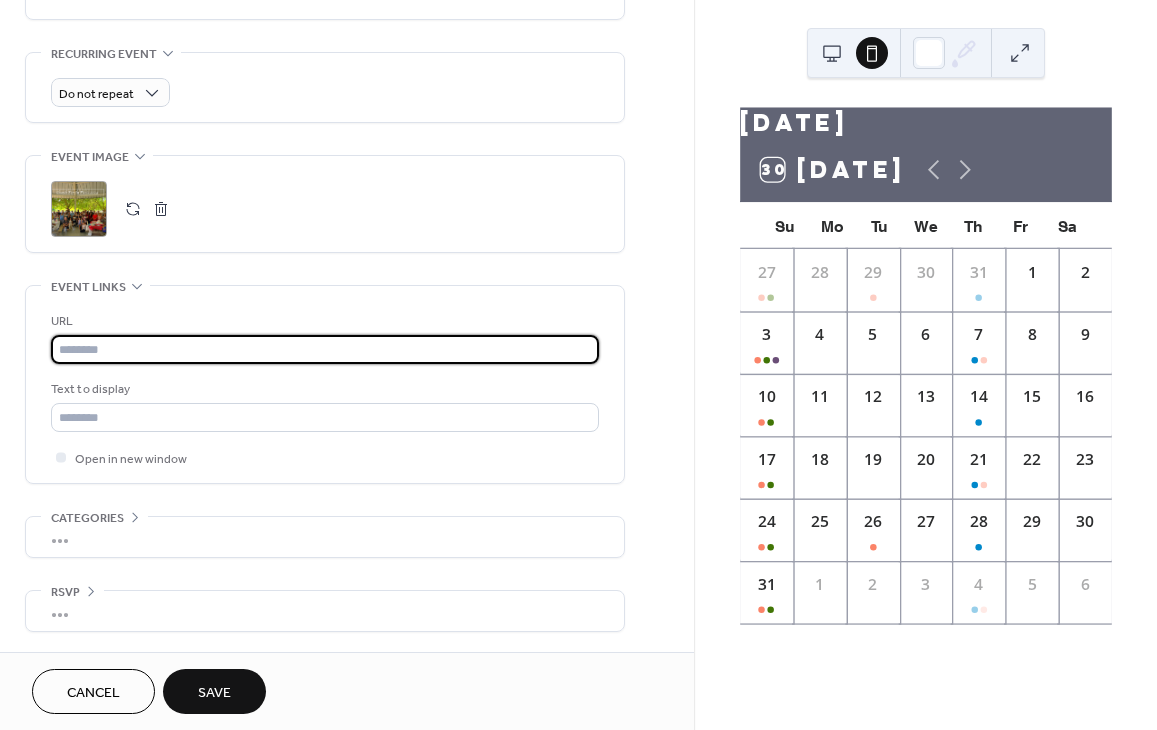 click at bounding box center [325, 349] 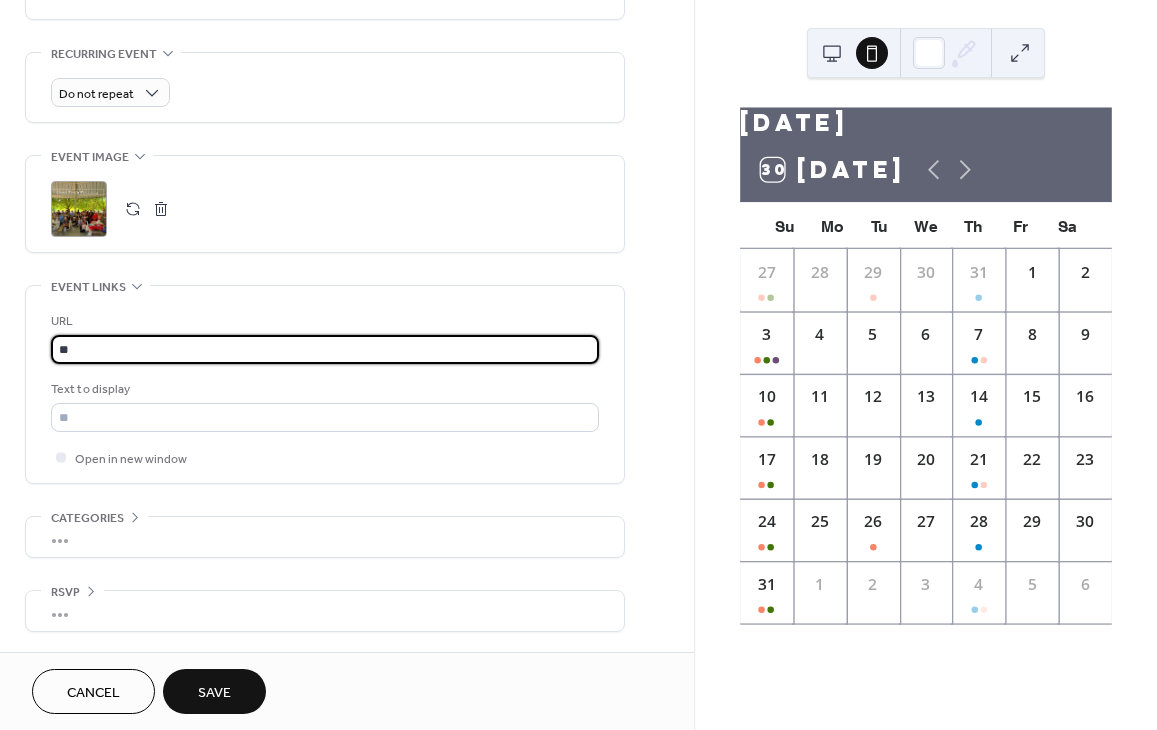 type on "*" 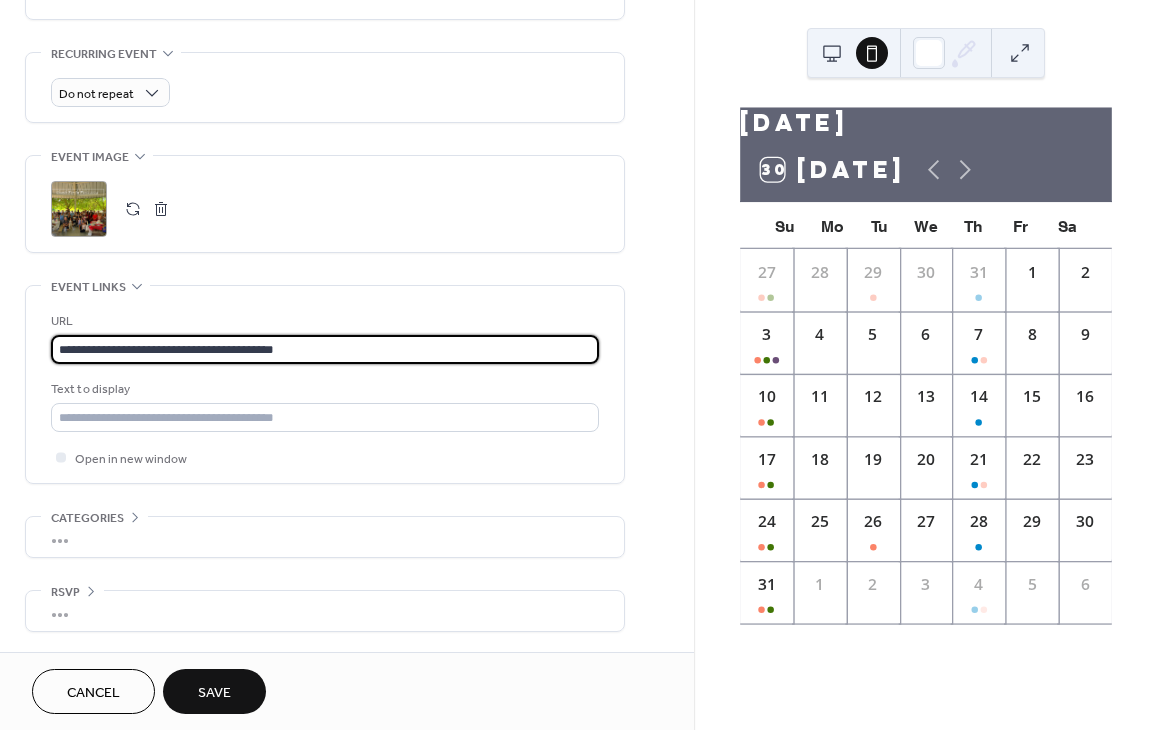 click on "**********" at bounding box center [325, 349] 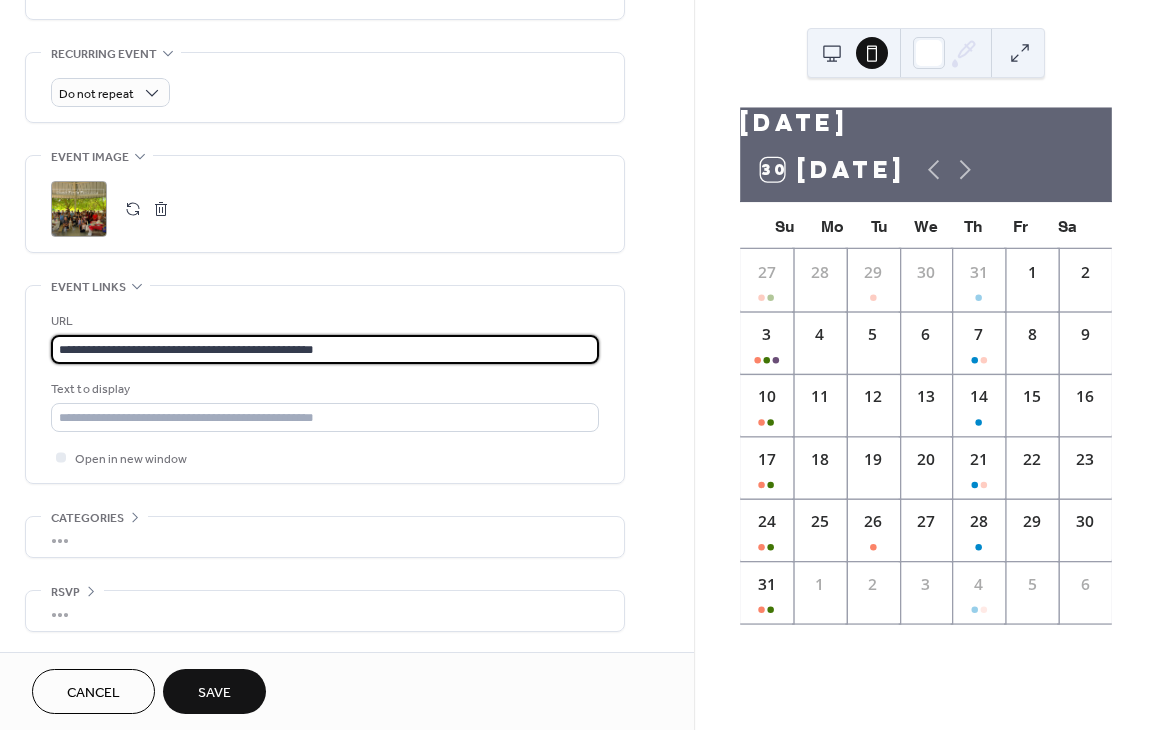 type on "**********" 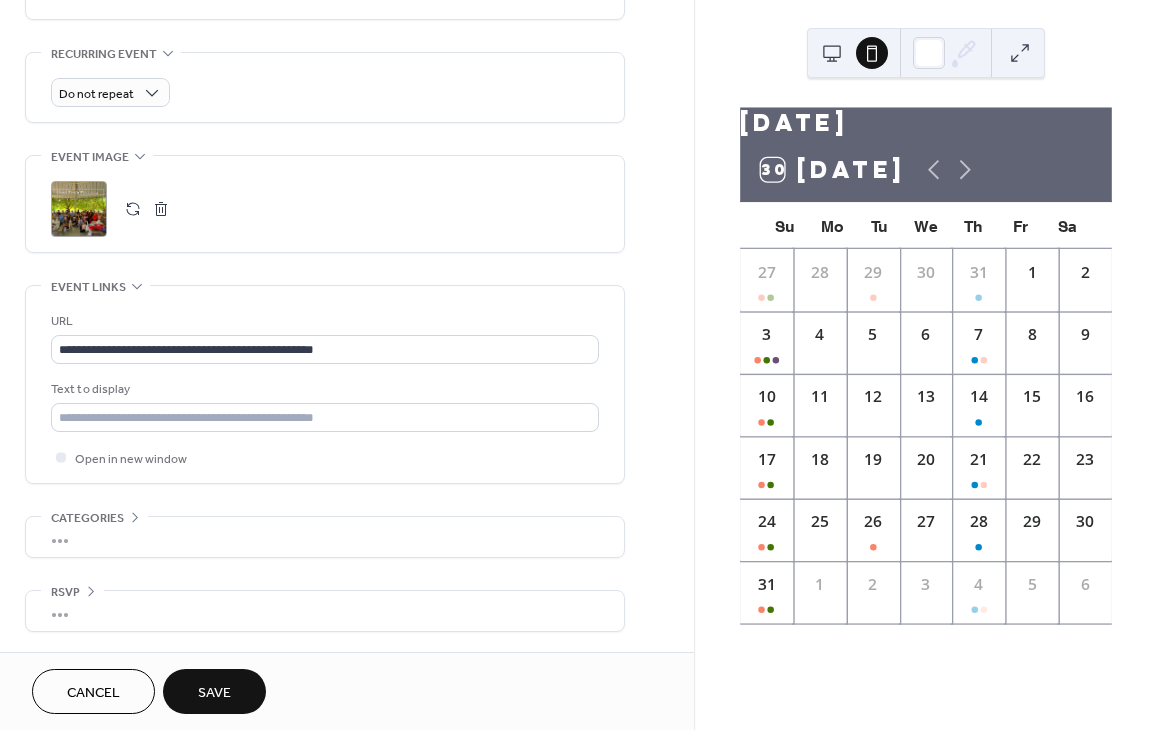 click on "Save" at bounding box center [214, 693] 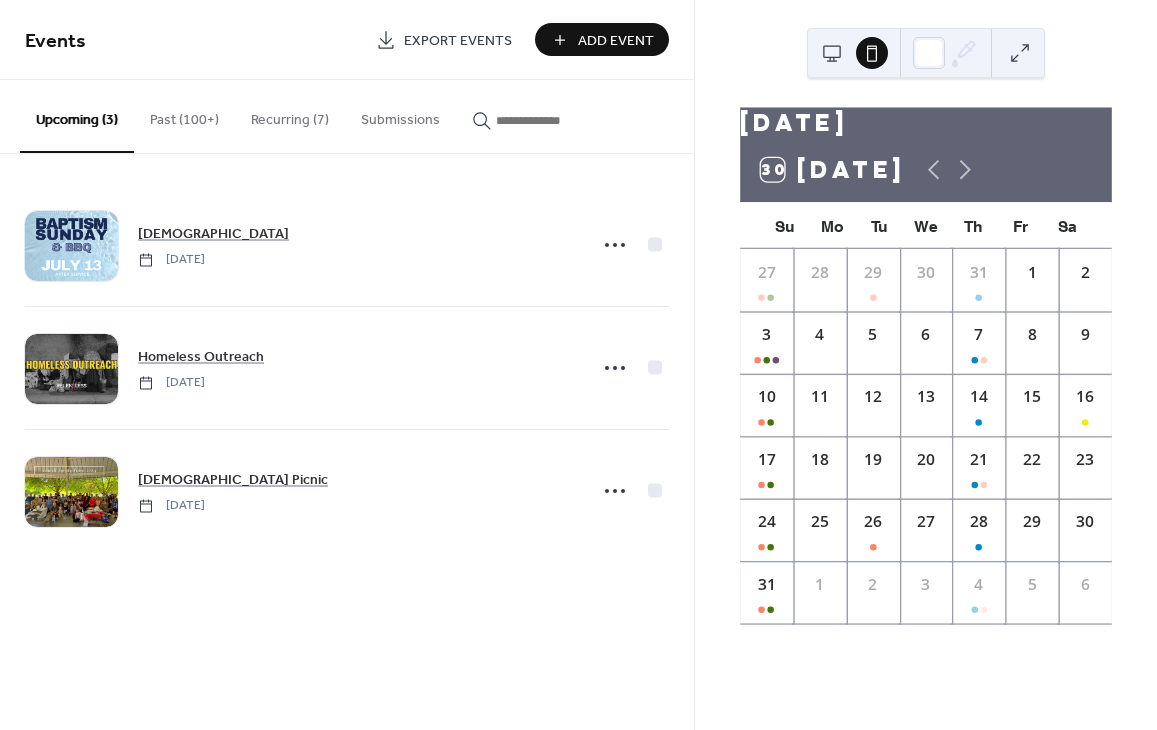 click at bounding box center (832, 53) 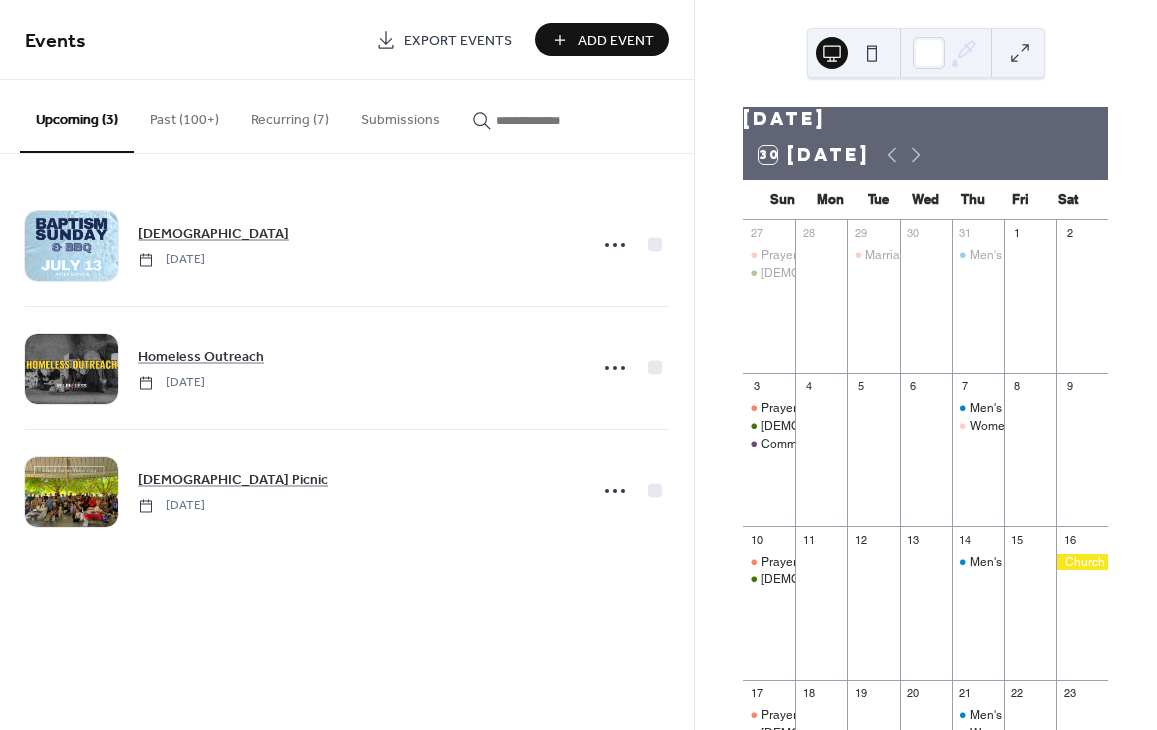 click at bounding box center (1082, 562) 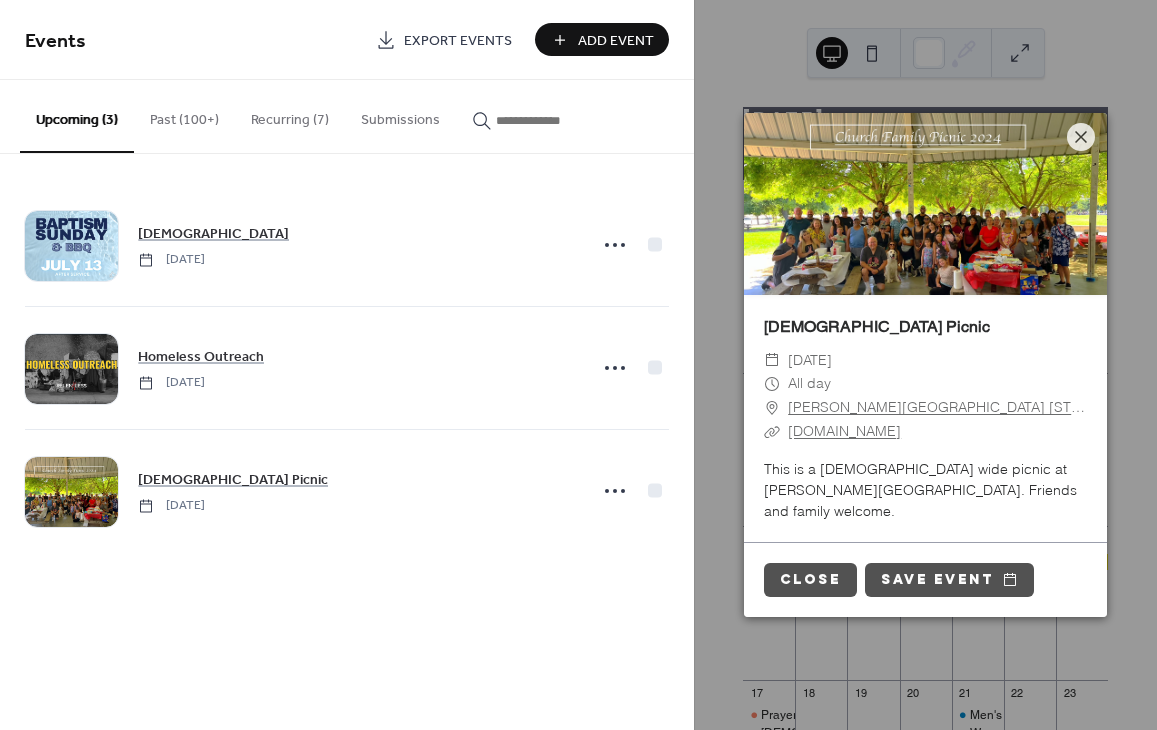 click on "maps.app.goog.gl" at bounding box center (844, 431) 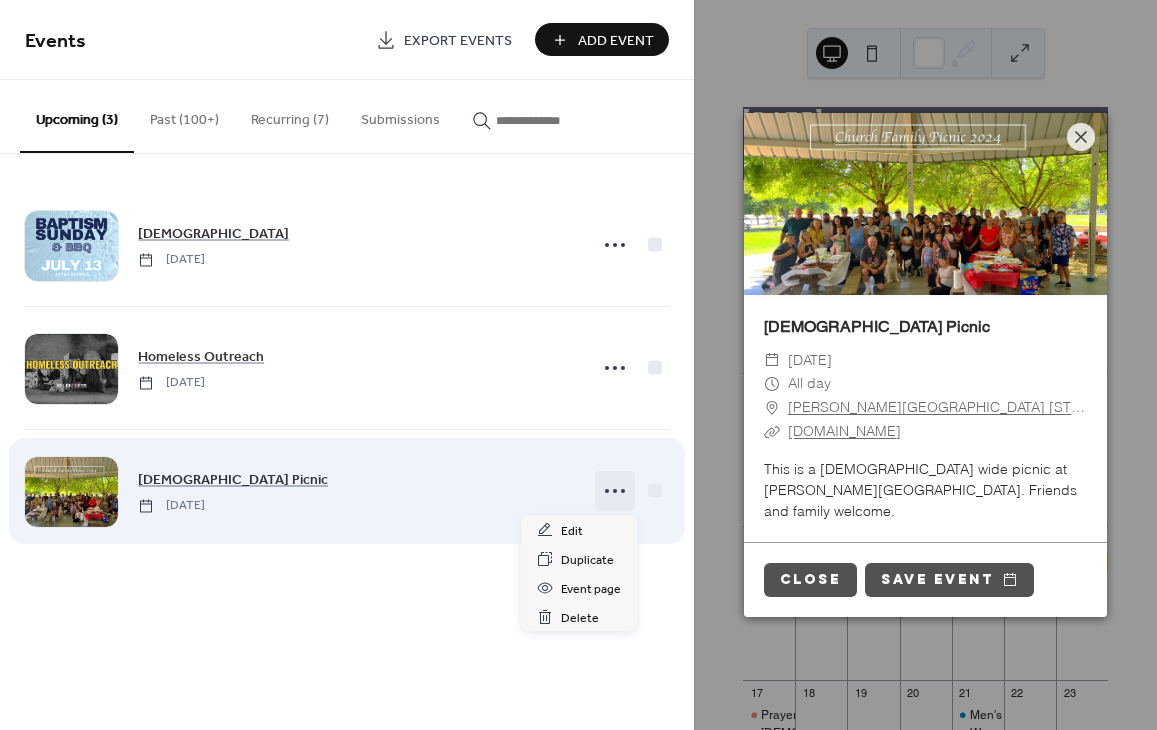 click 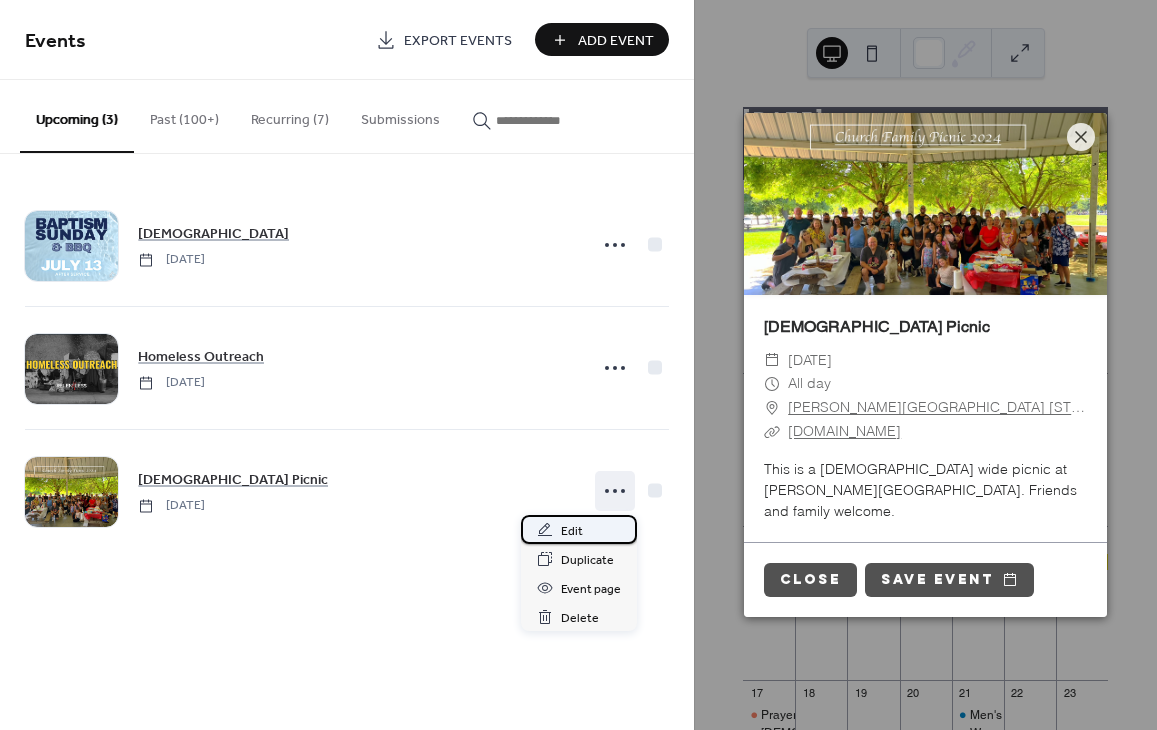 click on "Edit" at bounding box center [572, 531] 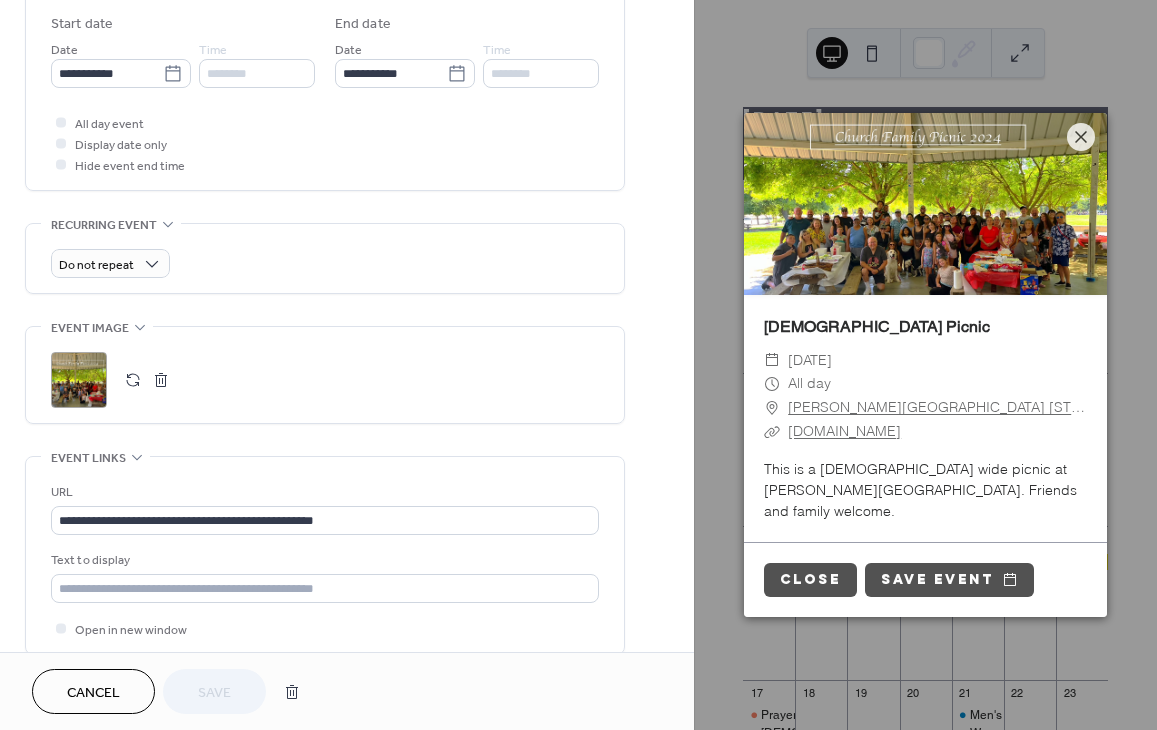 scroll, scrollTop: 0, scrollLeft: 0, axis: both 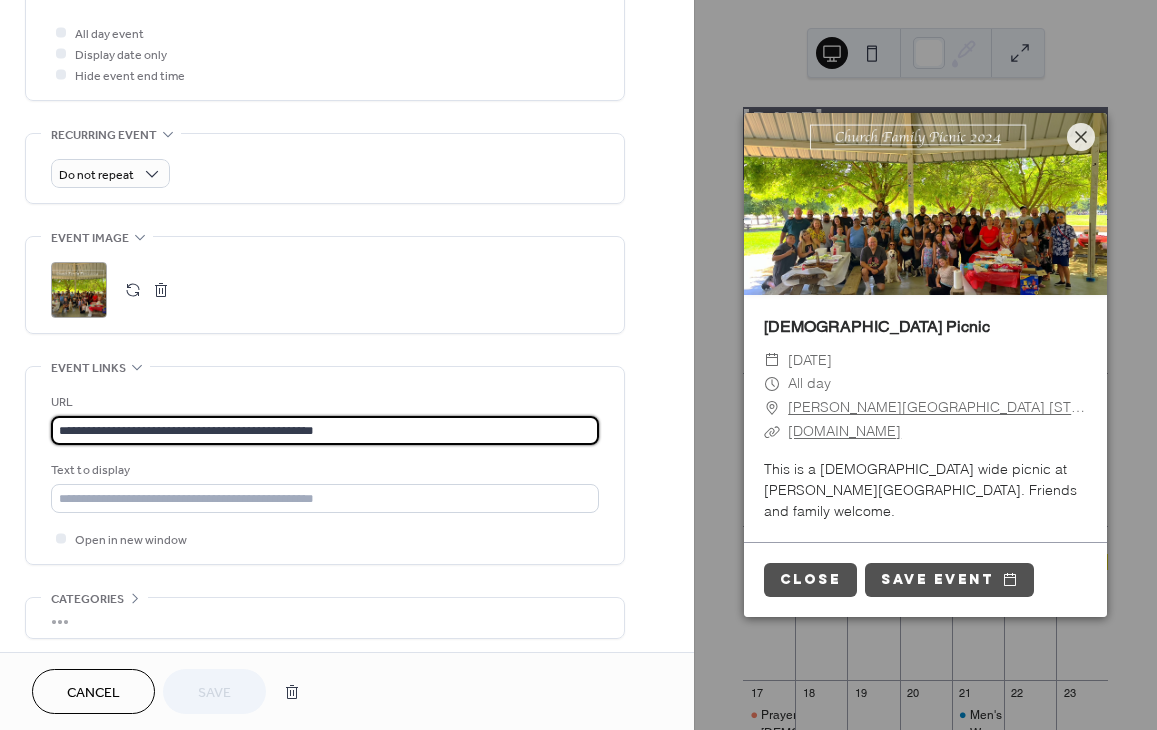drag, startPoint x: 362, startPoint y: 440, endPoint x: -8, endPoint y: 414, distance: 370.91238 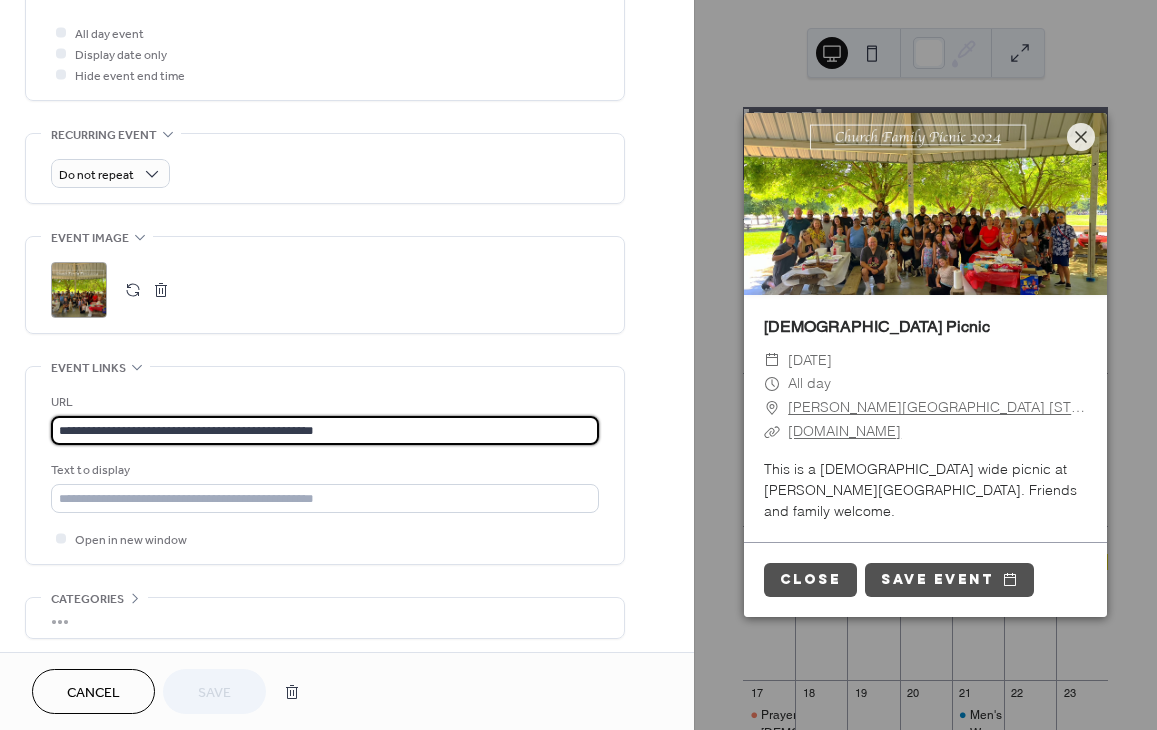 click on "**********" at bounding box center (578, 365) 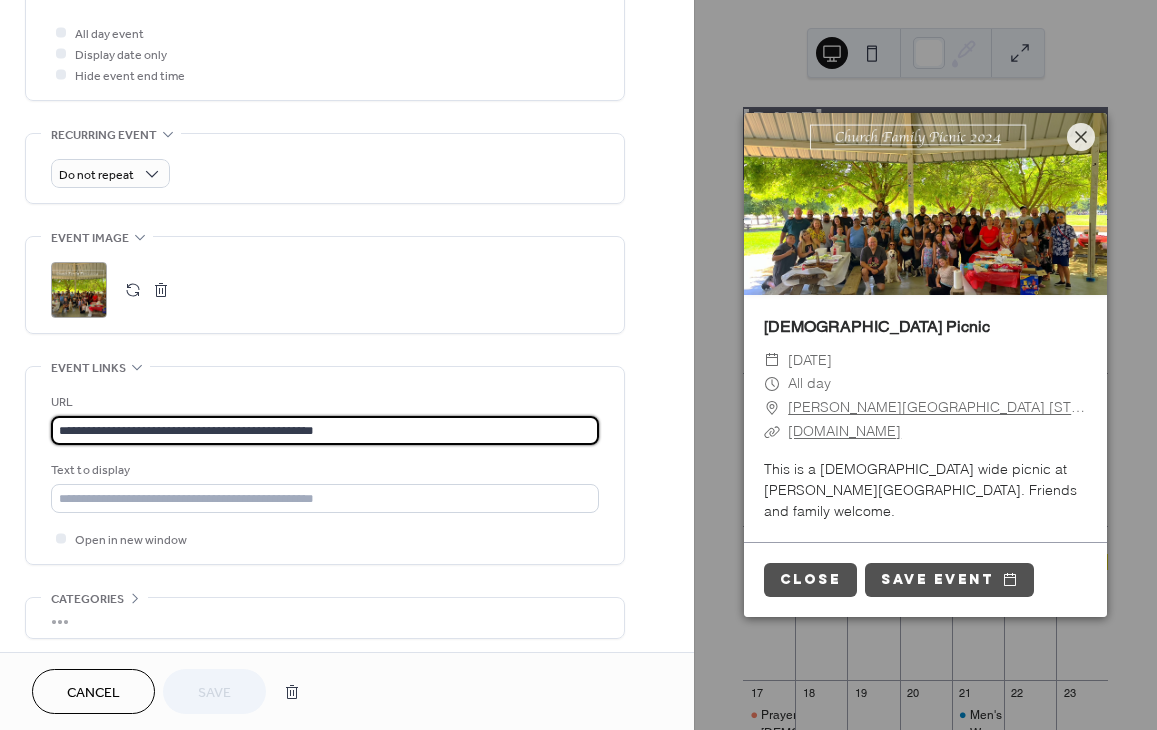 paste 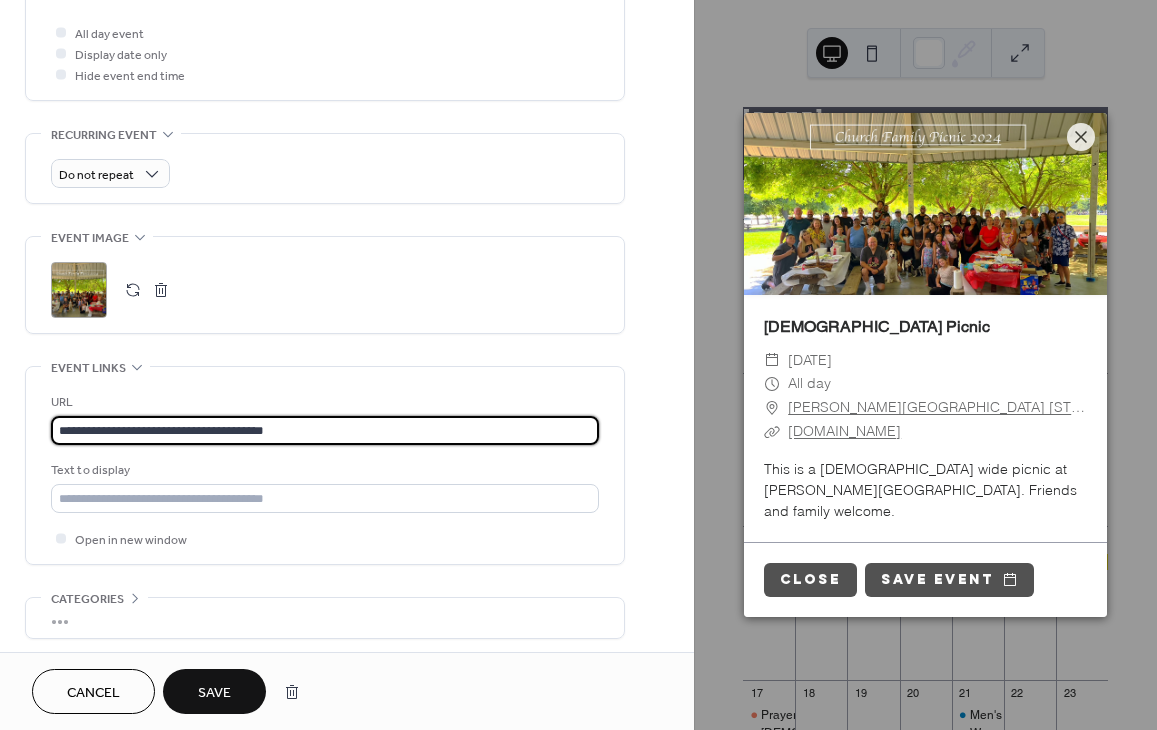 type on "**********" 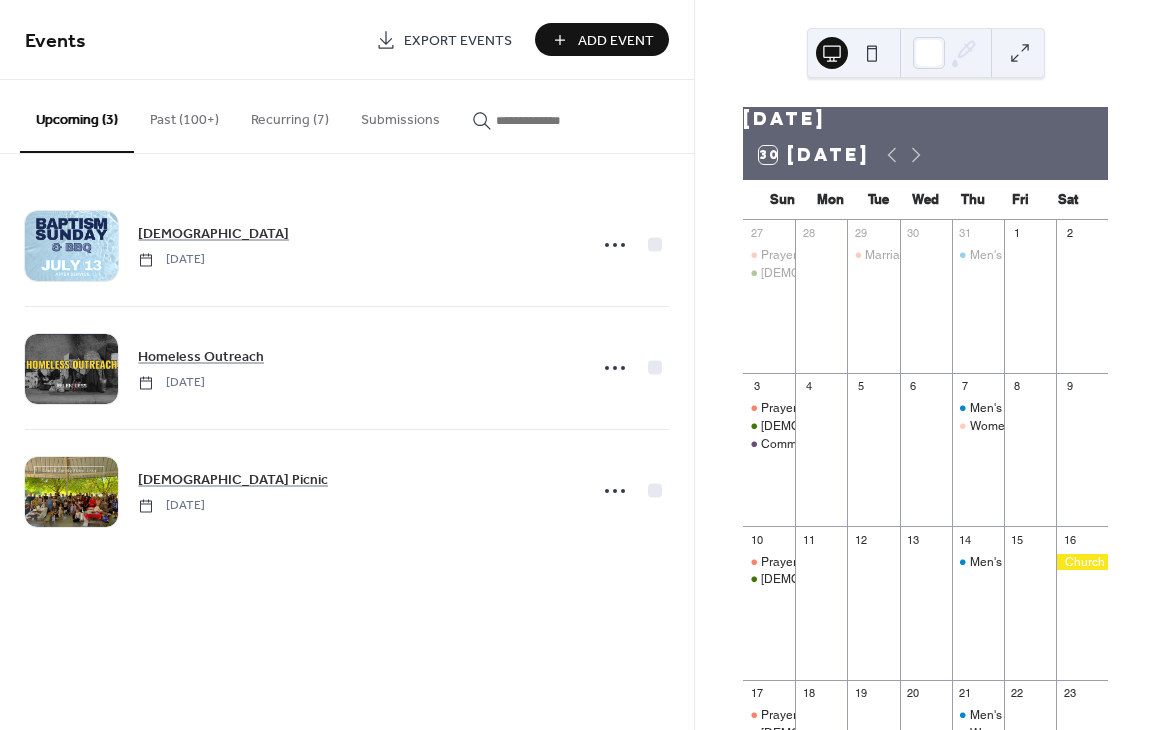 click at bounding box center (1082, 562) 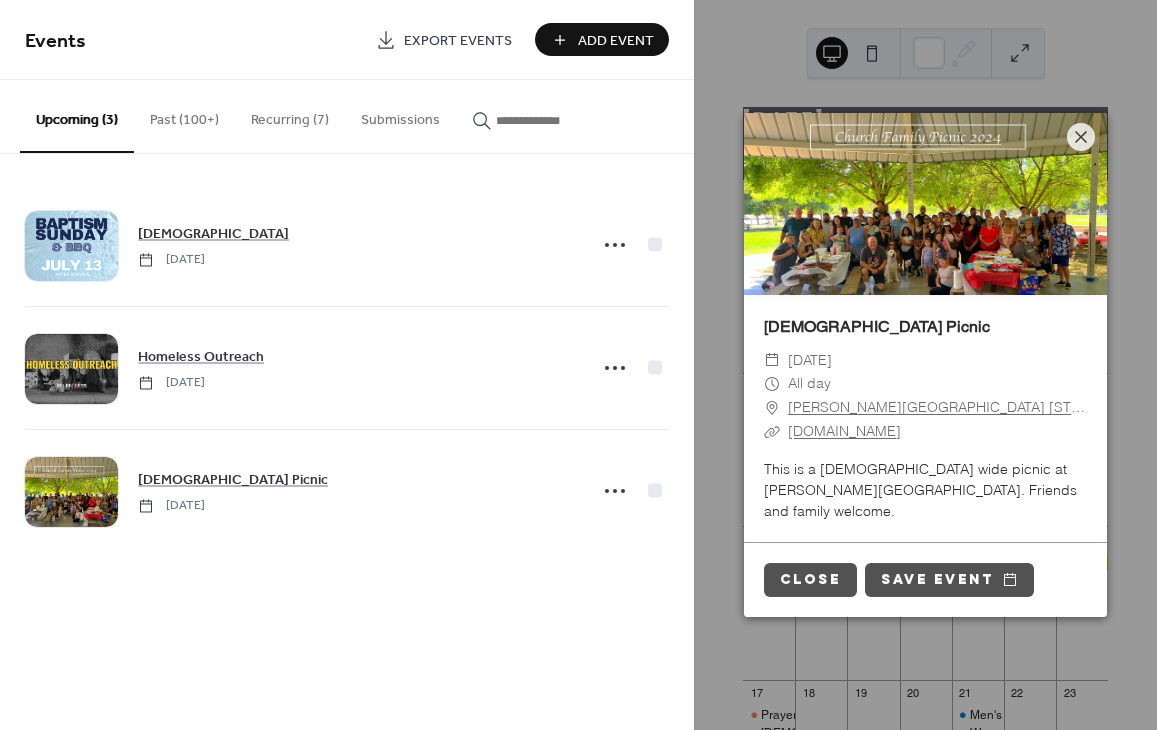 click on "maps.app.goo.gl" at bounding box center (844, 431) 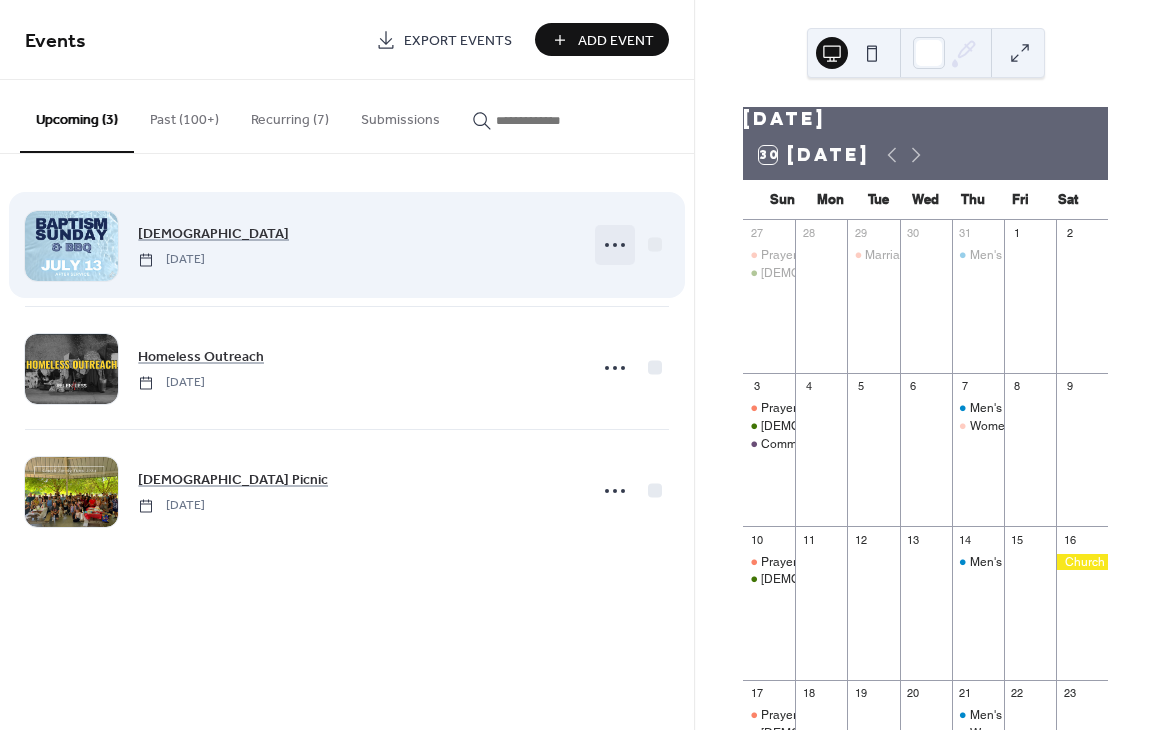 click 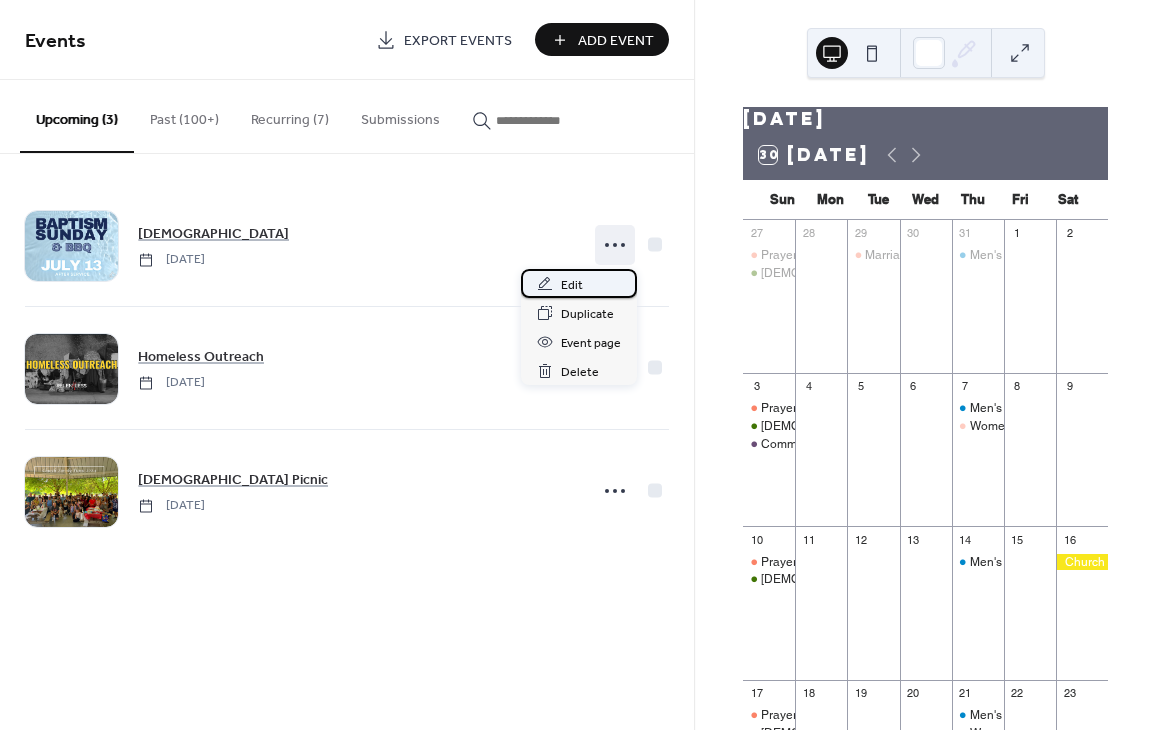 click on "Edit" at bounding box center (572, 285) 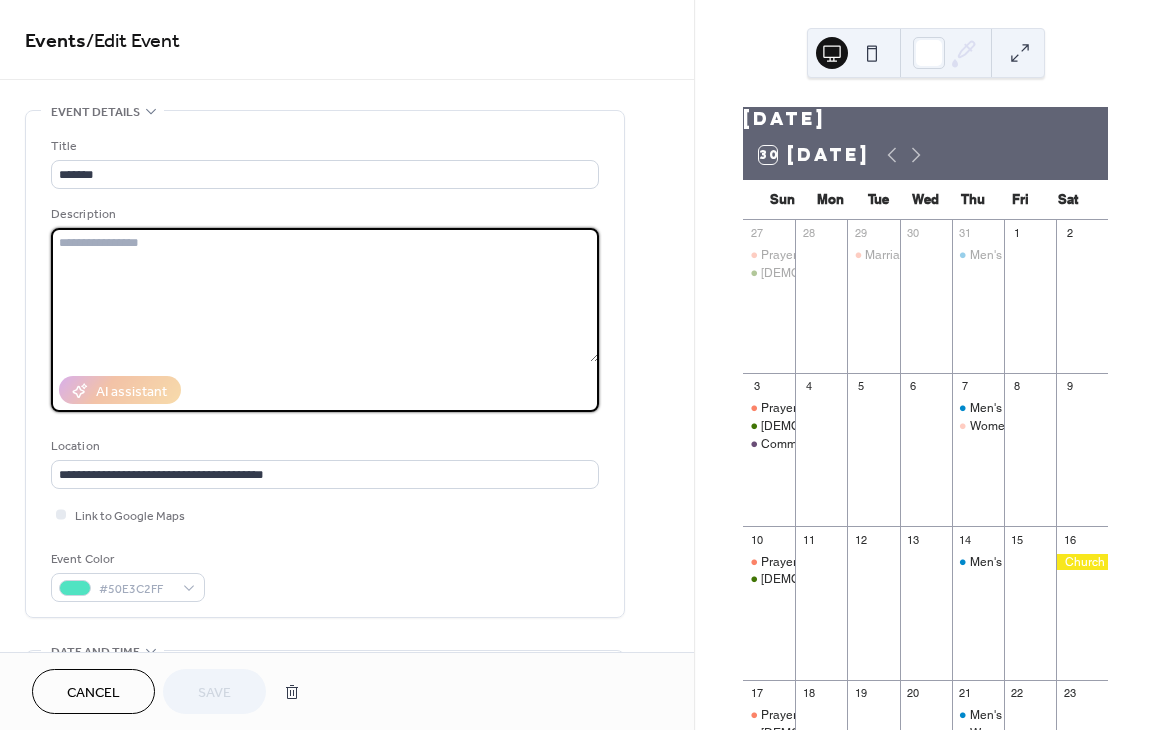 click at bounding box center [325, 295] 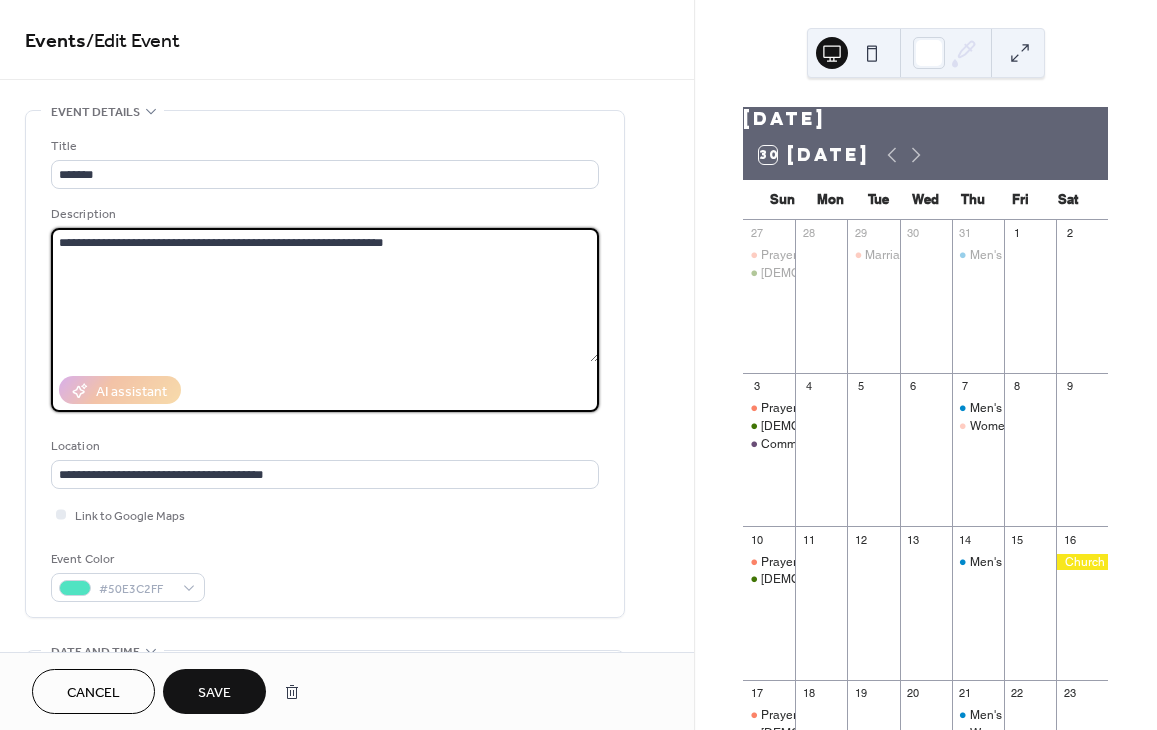 scroll, scrollTop: 0, scrollLeft: 0, axis: both 